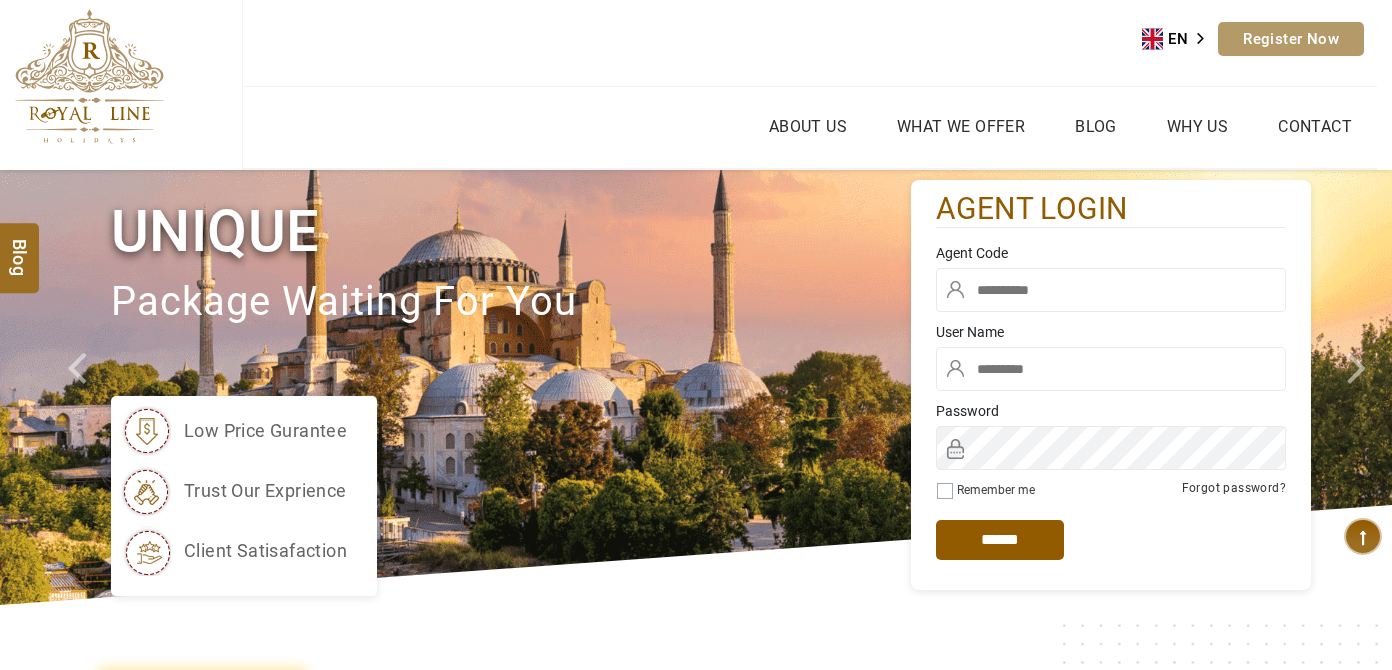 scroll, scrollTop: 0, scrollLeft: 0, axis: both 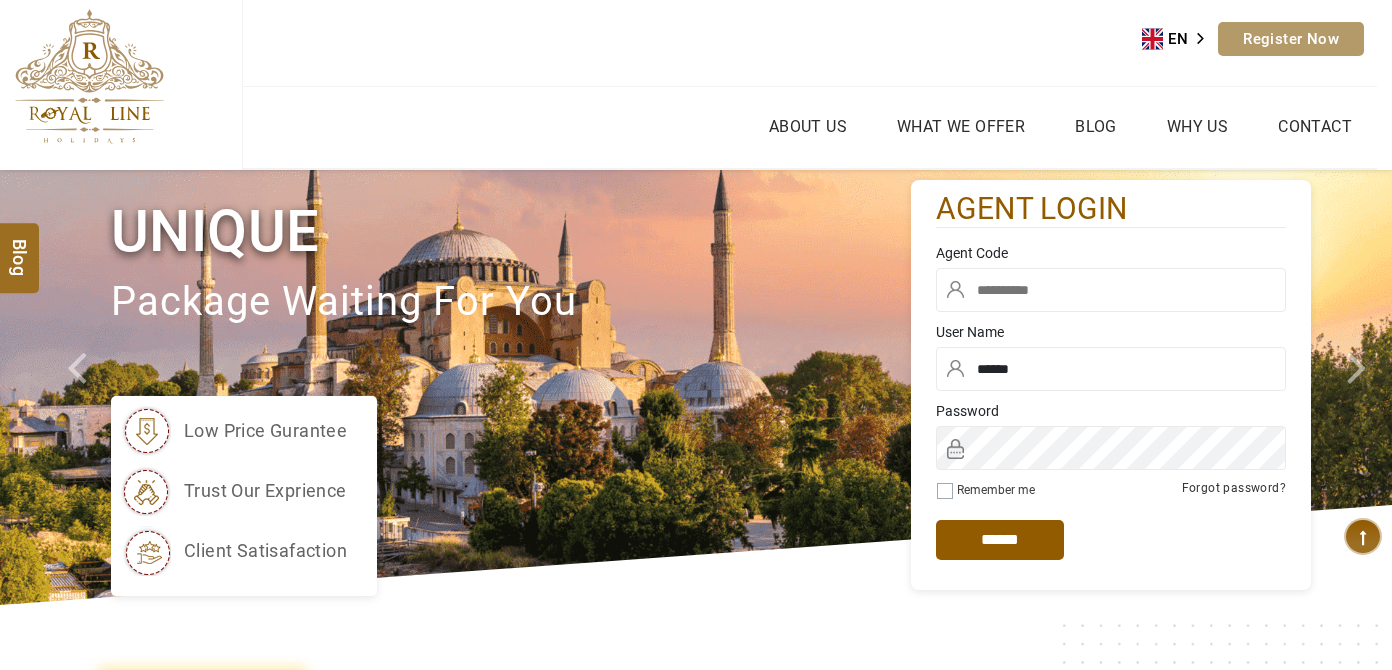 click at bounding box center (1111, 290) 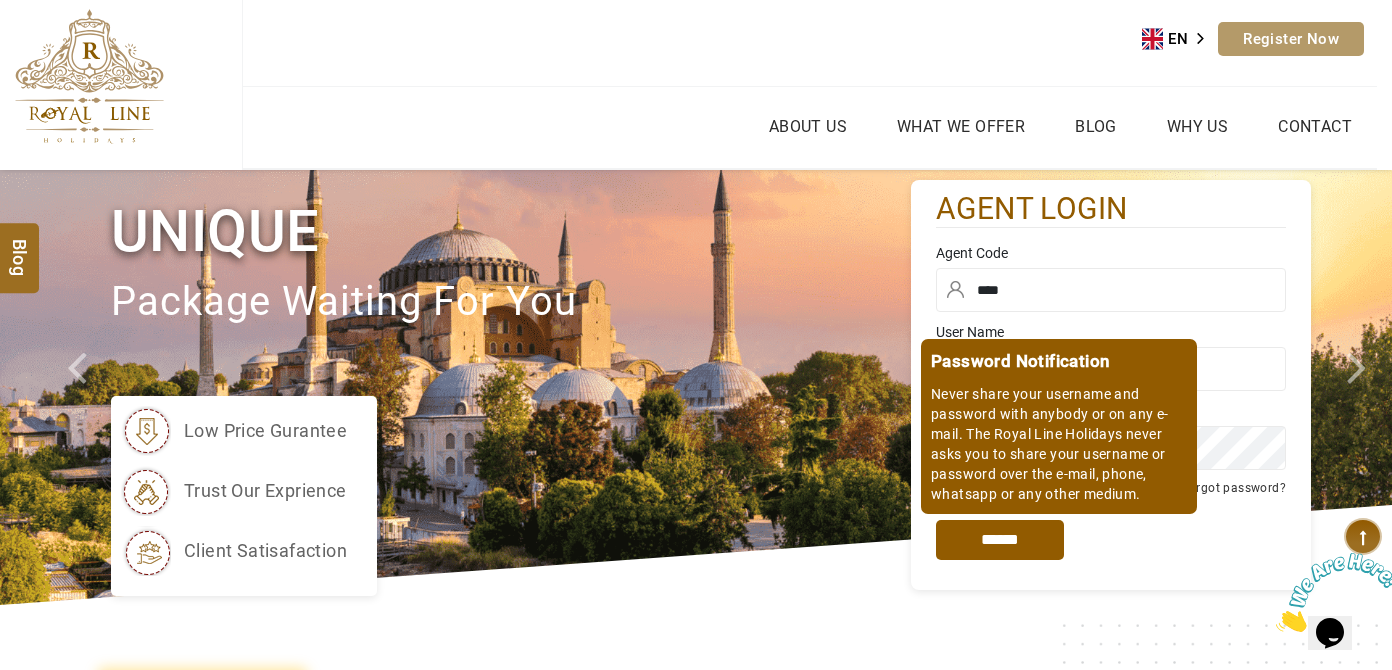 scroll, scrollTop: 0, scrollLeft: 0, axis: both 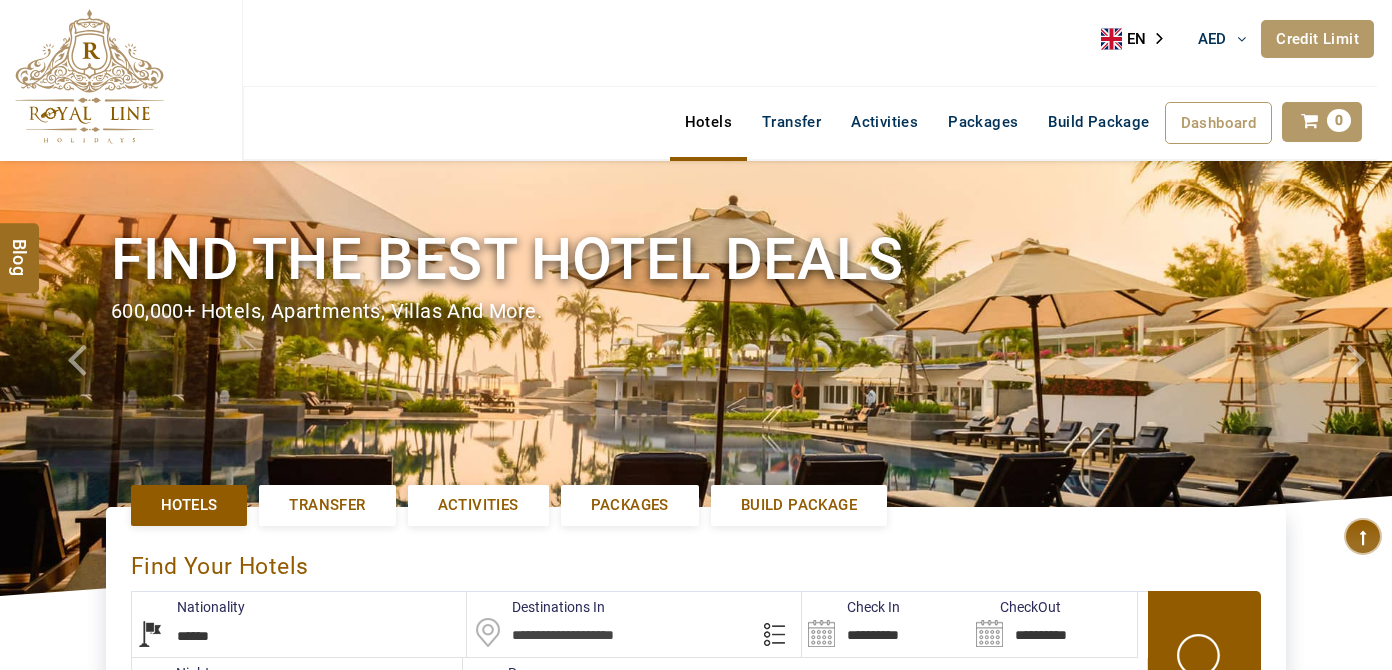 select on "******" 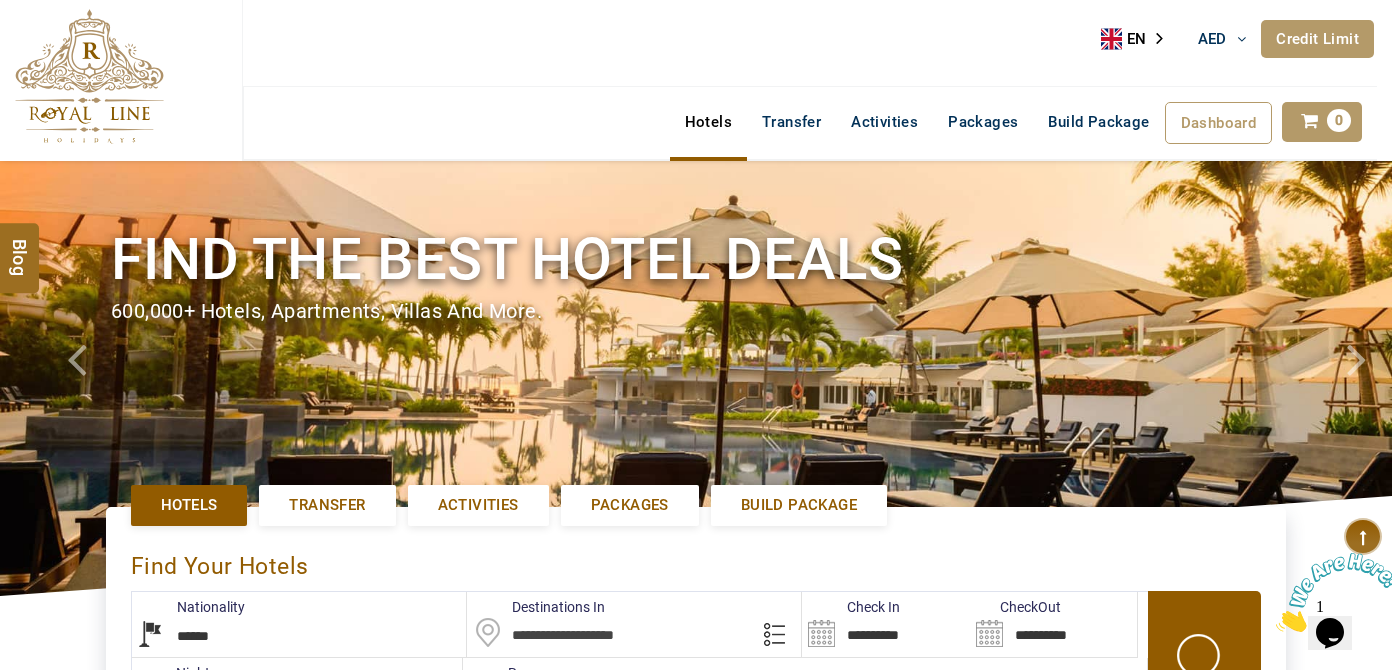 scroll, scrollTop: 0, scrollLeft: 0, axis: both 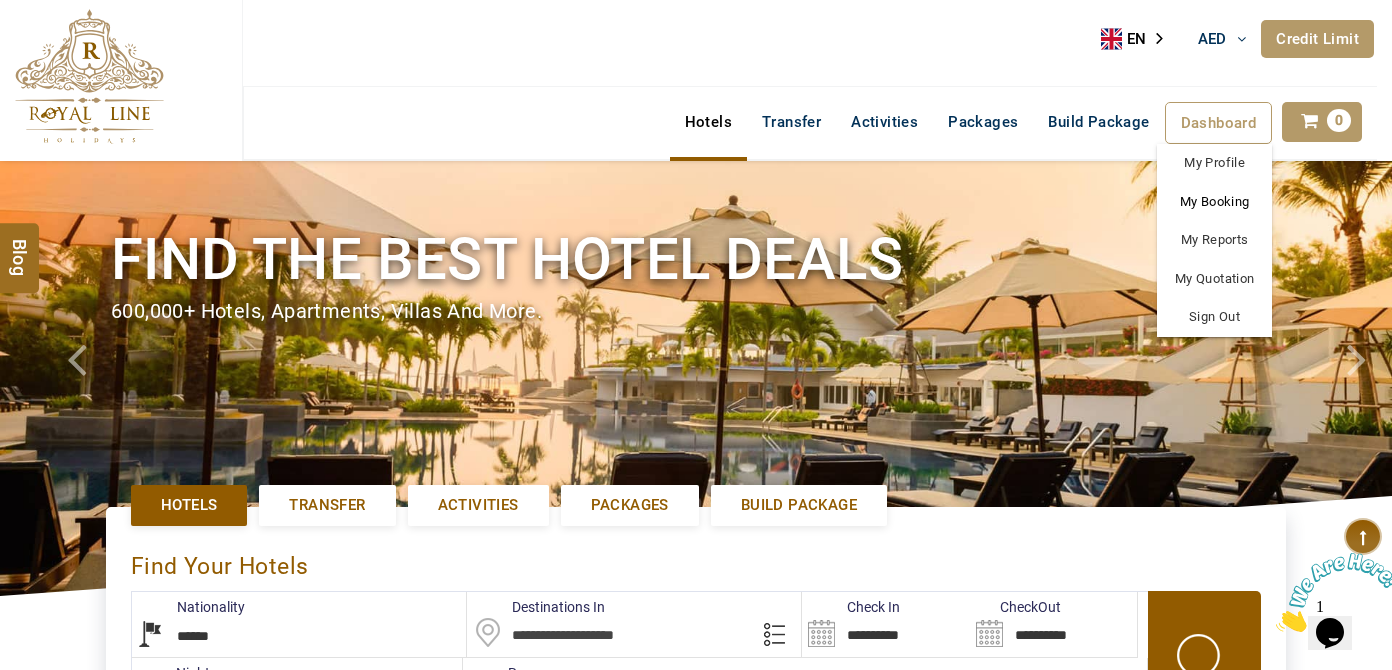 click on "My Booking" at bounding box center [1214, 202] 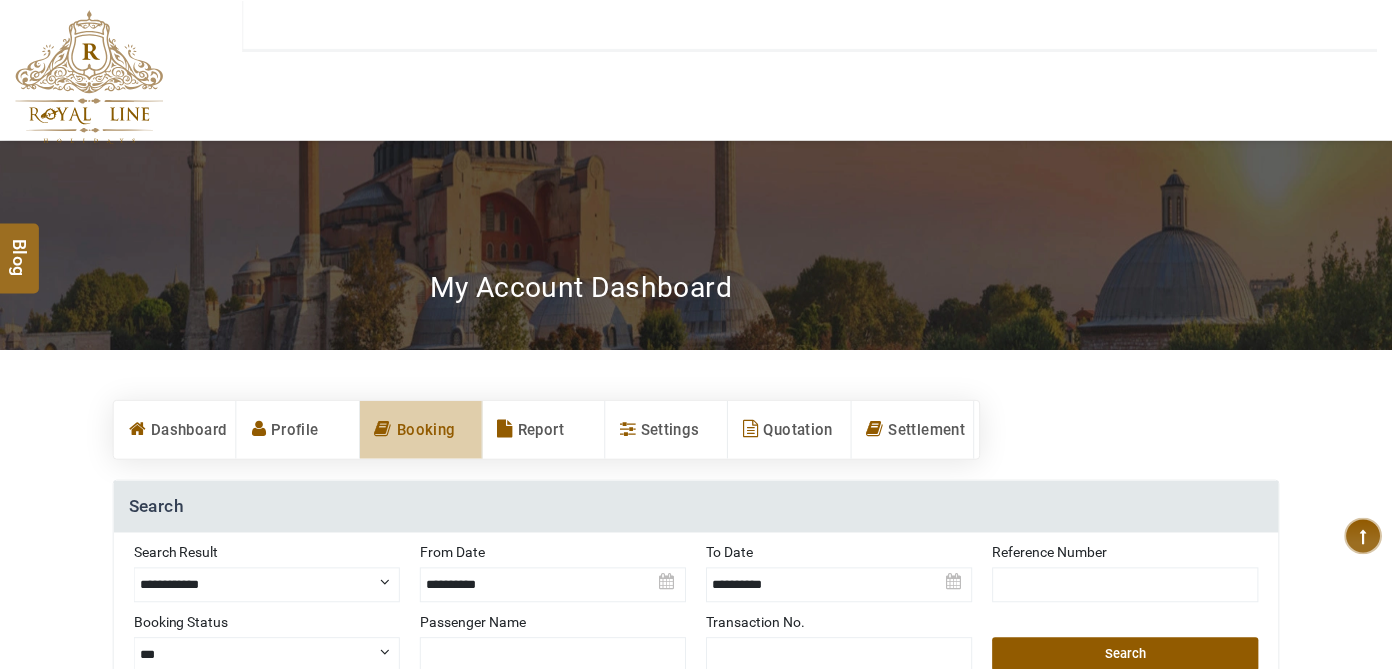 scroll, scrollTop: 0, scrollLeft: 0, axis: both 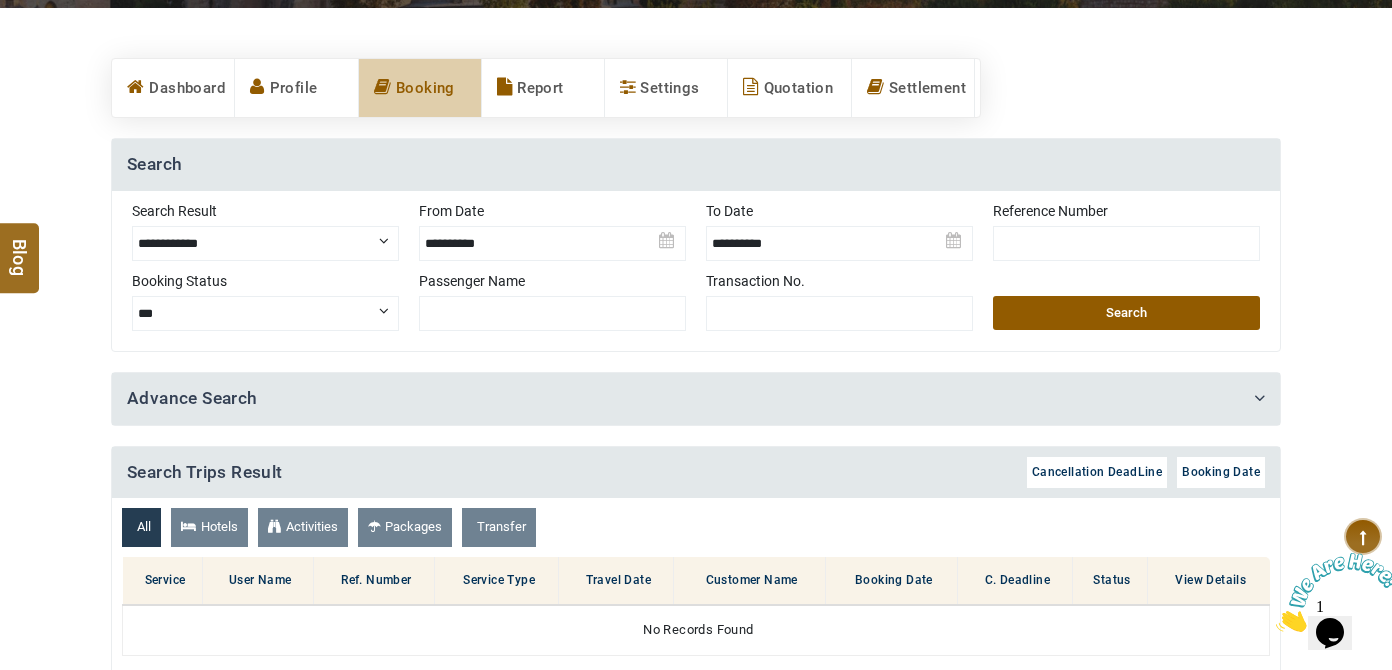 click at bounding box center [552, 236] 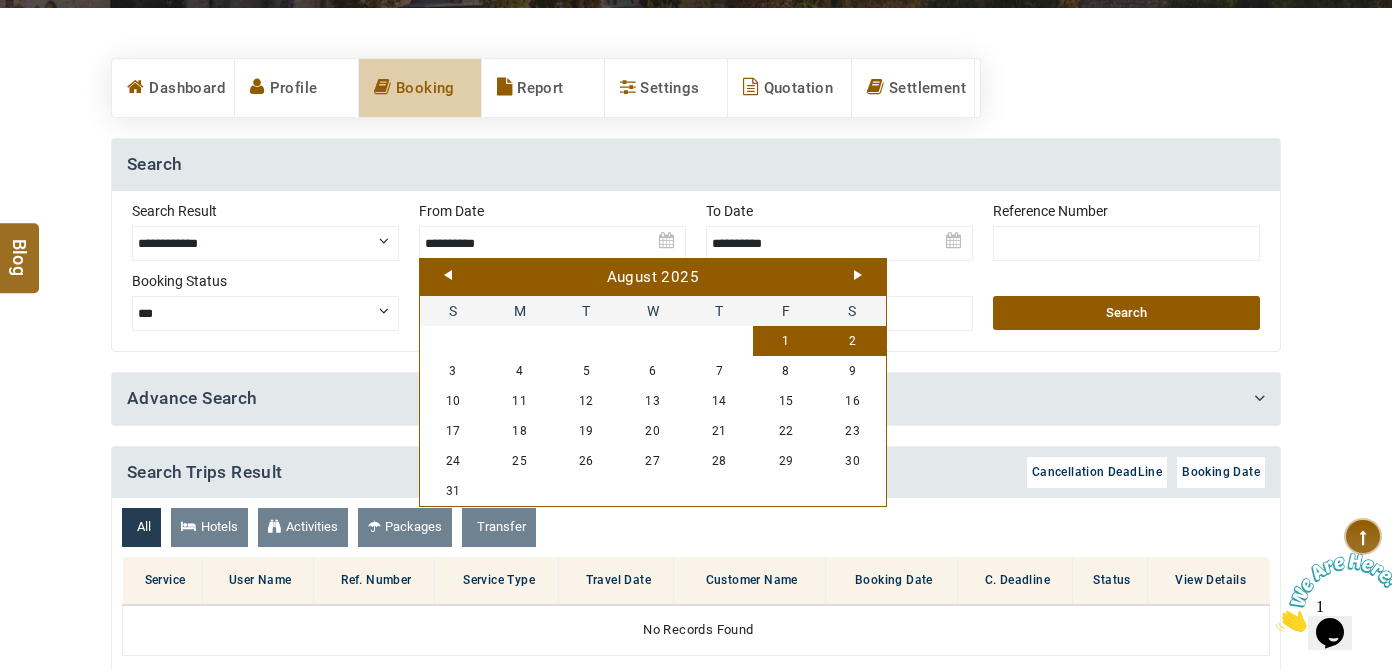 click on "August   2025" at bounding box center [653, 278] 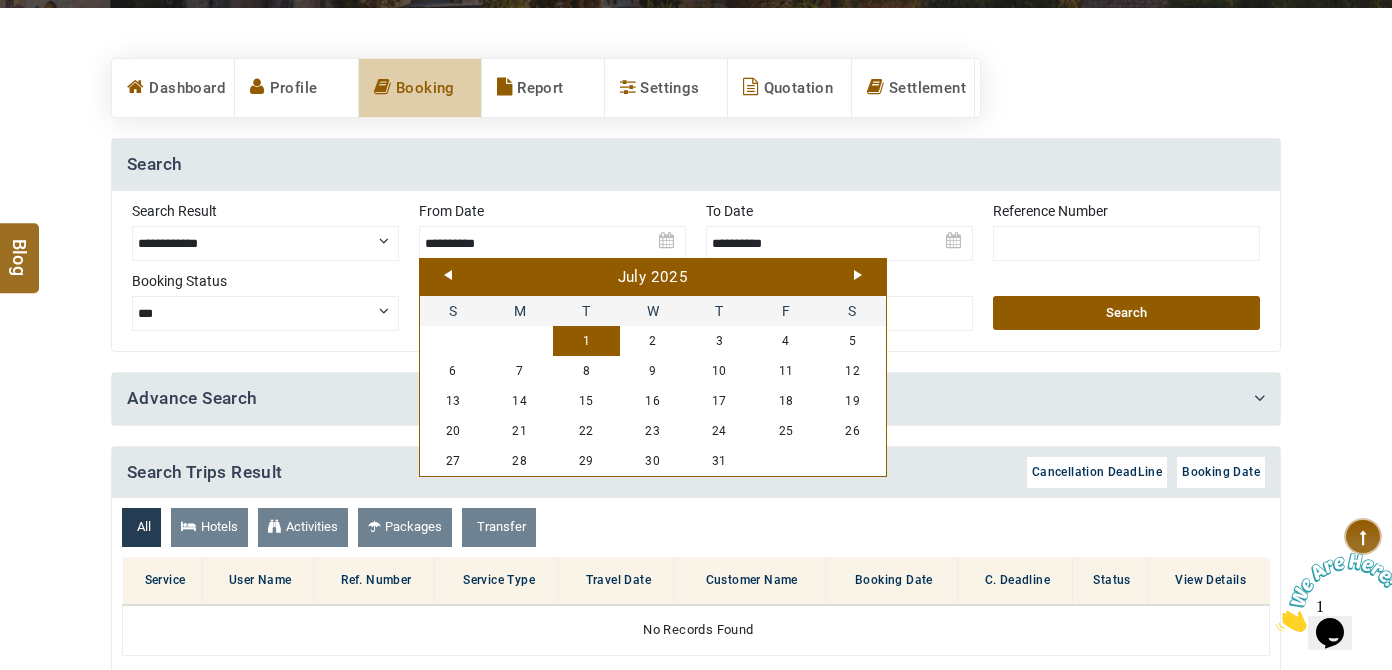 click on "1" at bounding box center [586, 341] 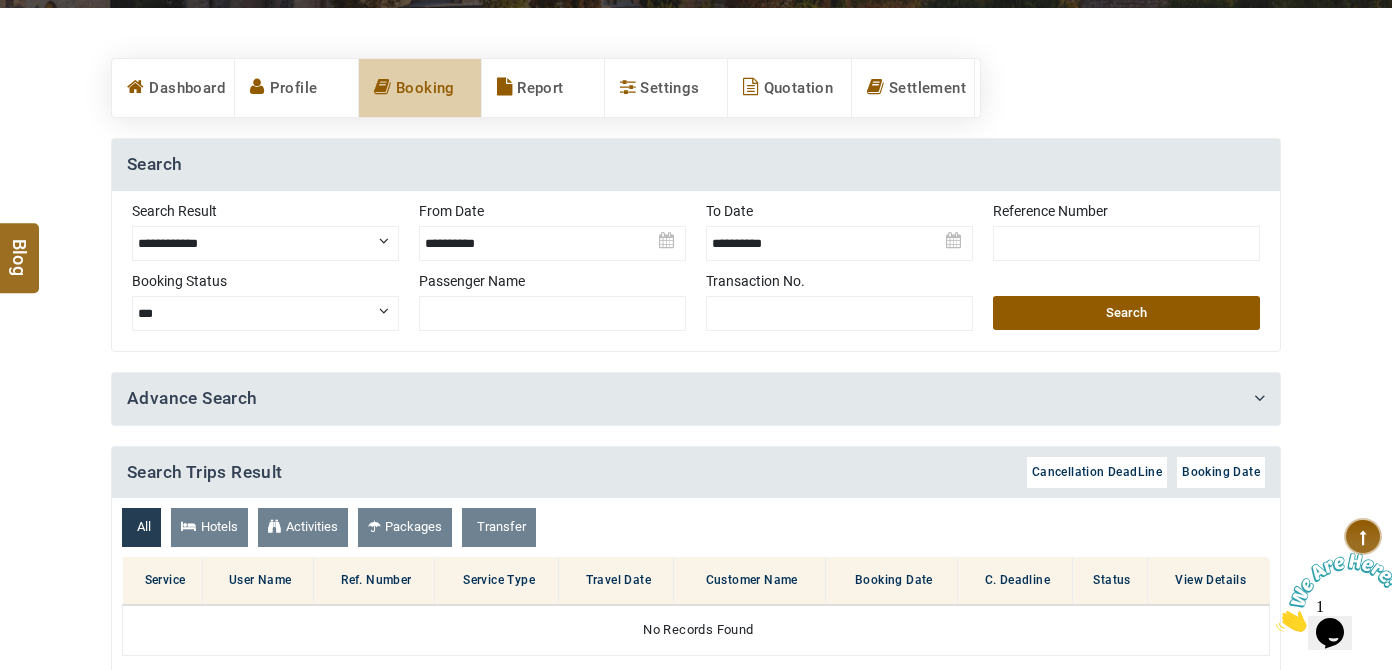 click at bounding box center (839, 236) 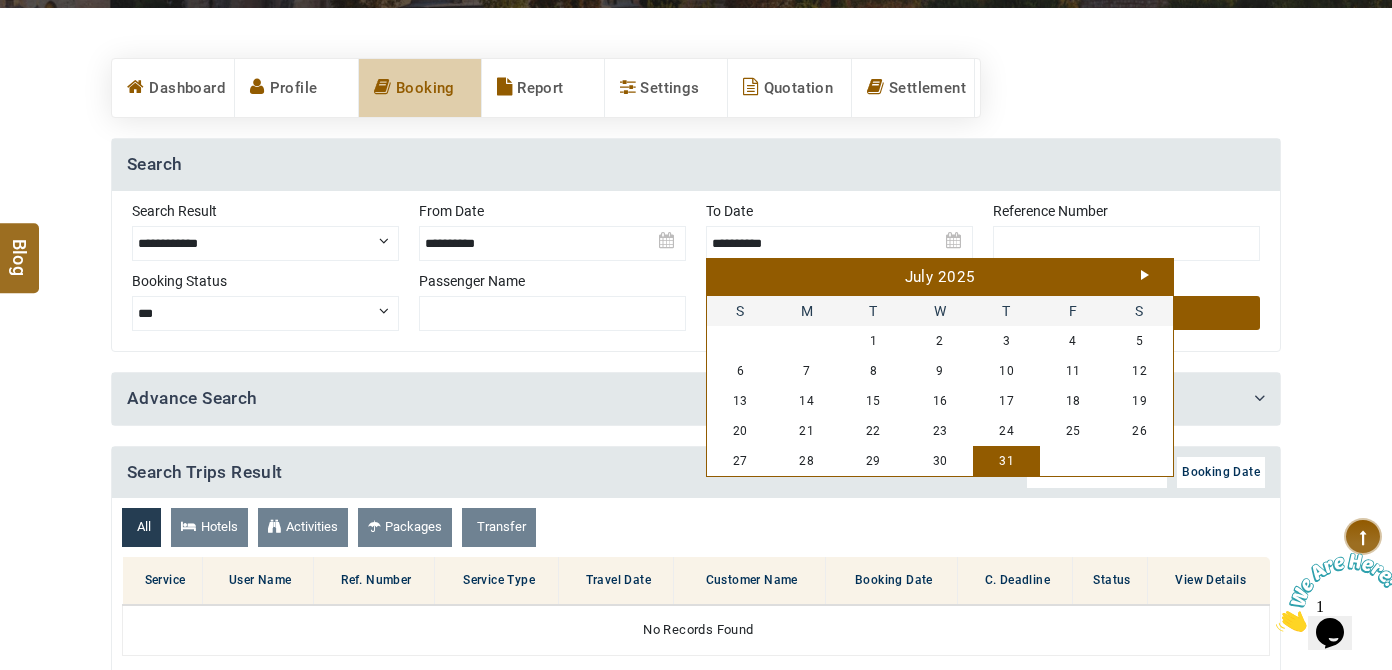 click on "Search" at bounding box center (1126, 313) 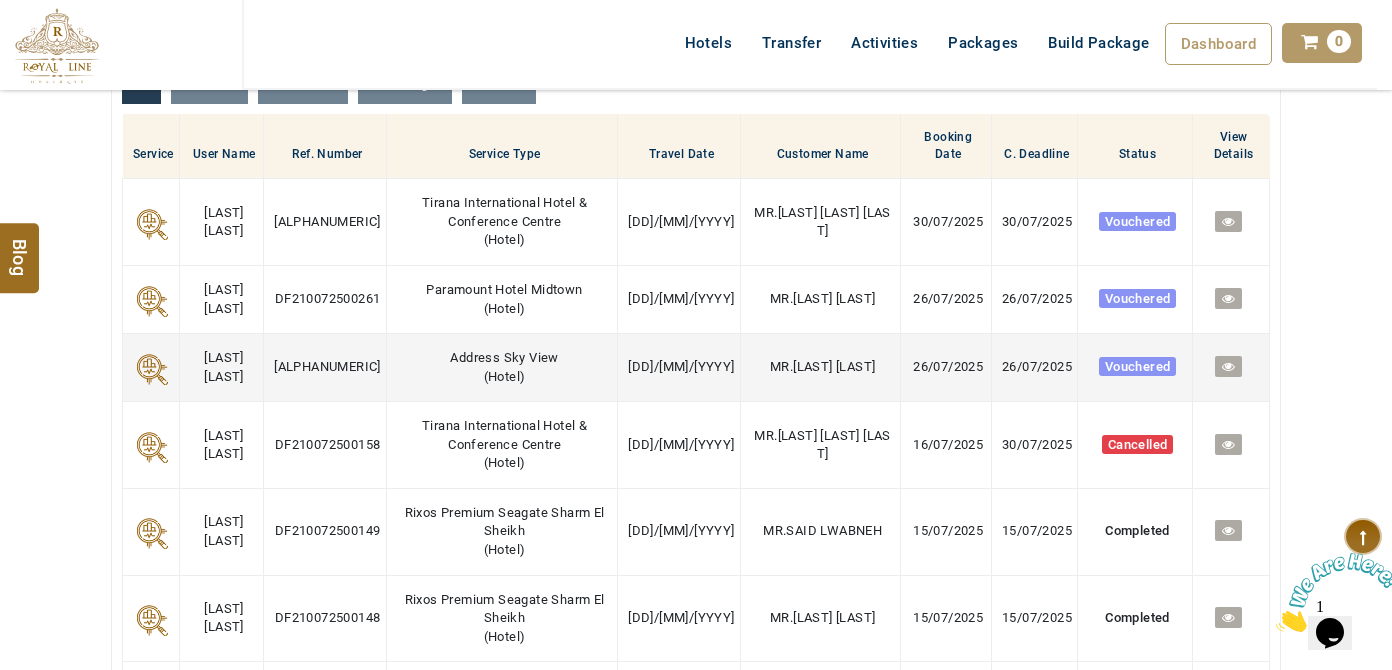 scroll, scrollTop: 818, scrollLeft: 0, axis: vertical 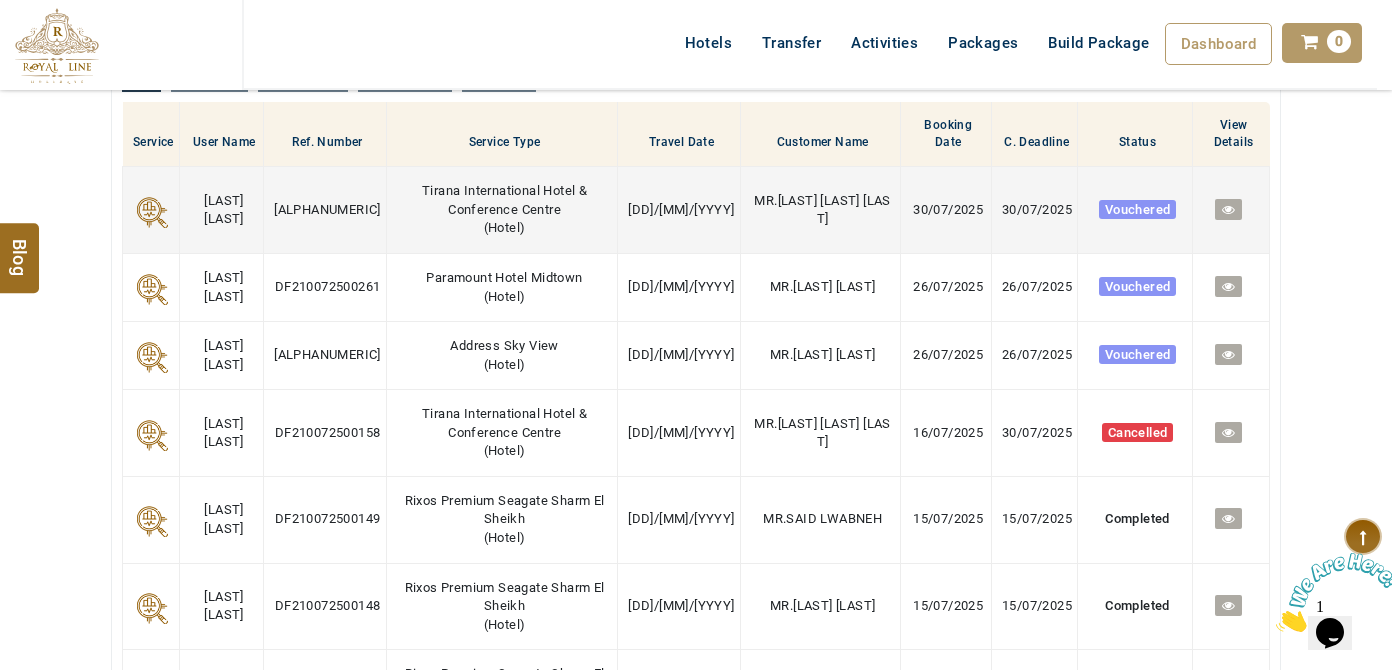 click at bounding box center (1228, 209) 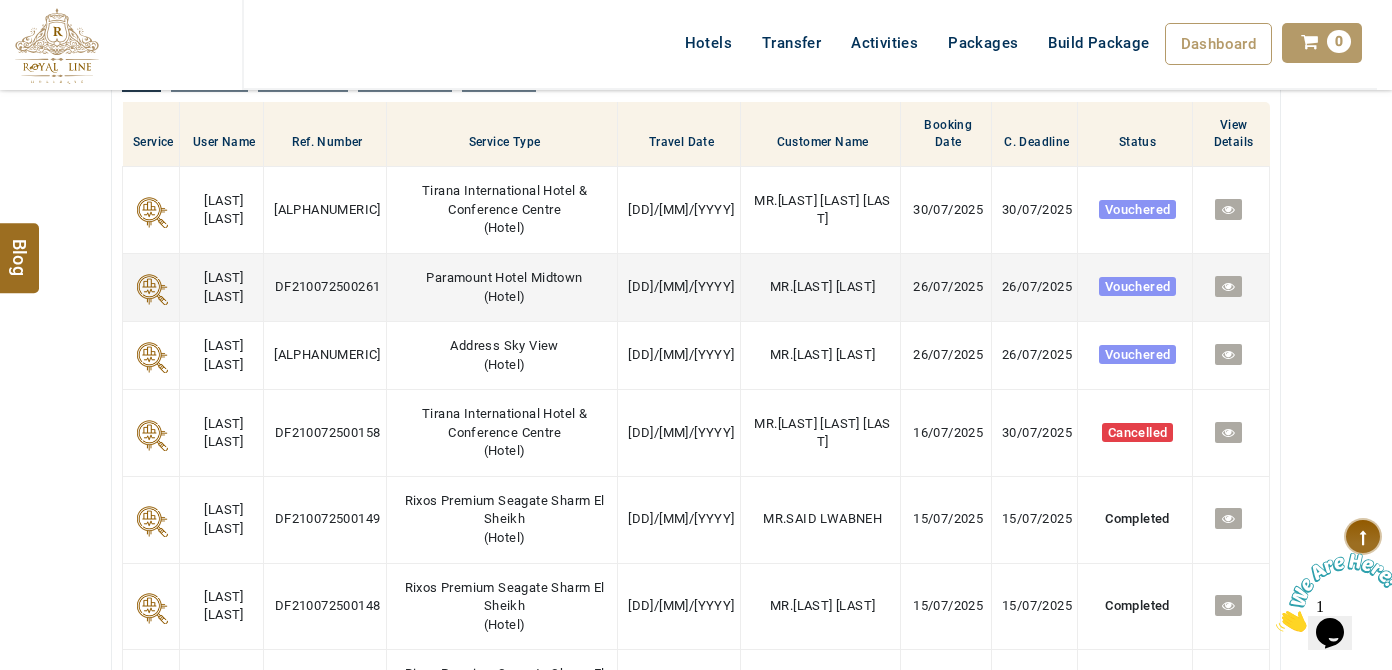 click at bounding box center [1228, 286] 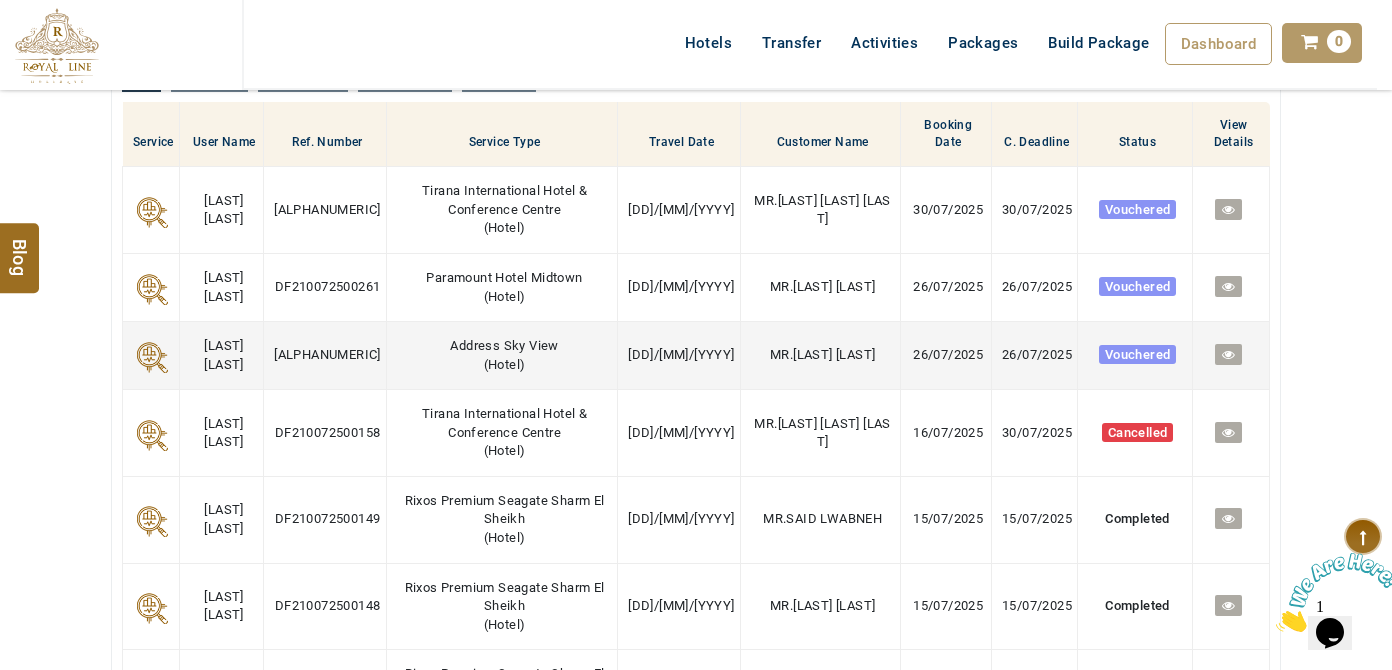 click at bounding box center [1228, 354] 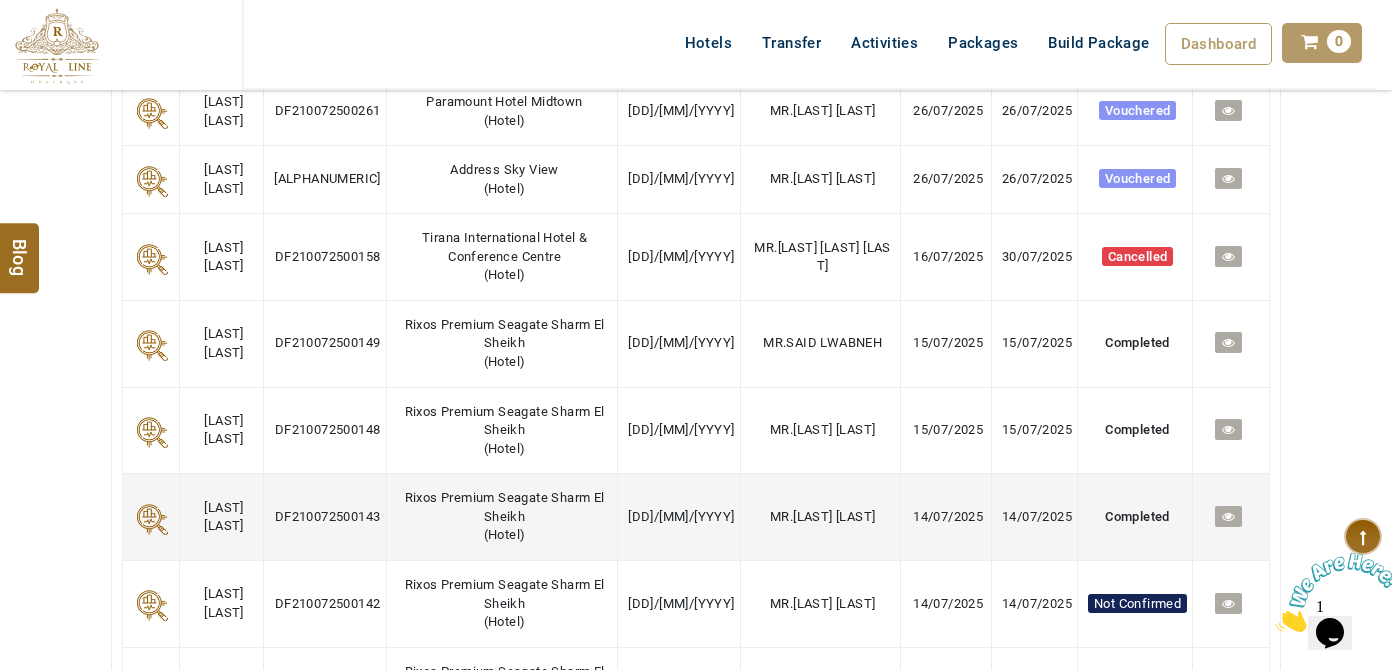 scroll, scrollTop: 1090, scrollLeft: 0, axis: vertical 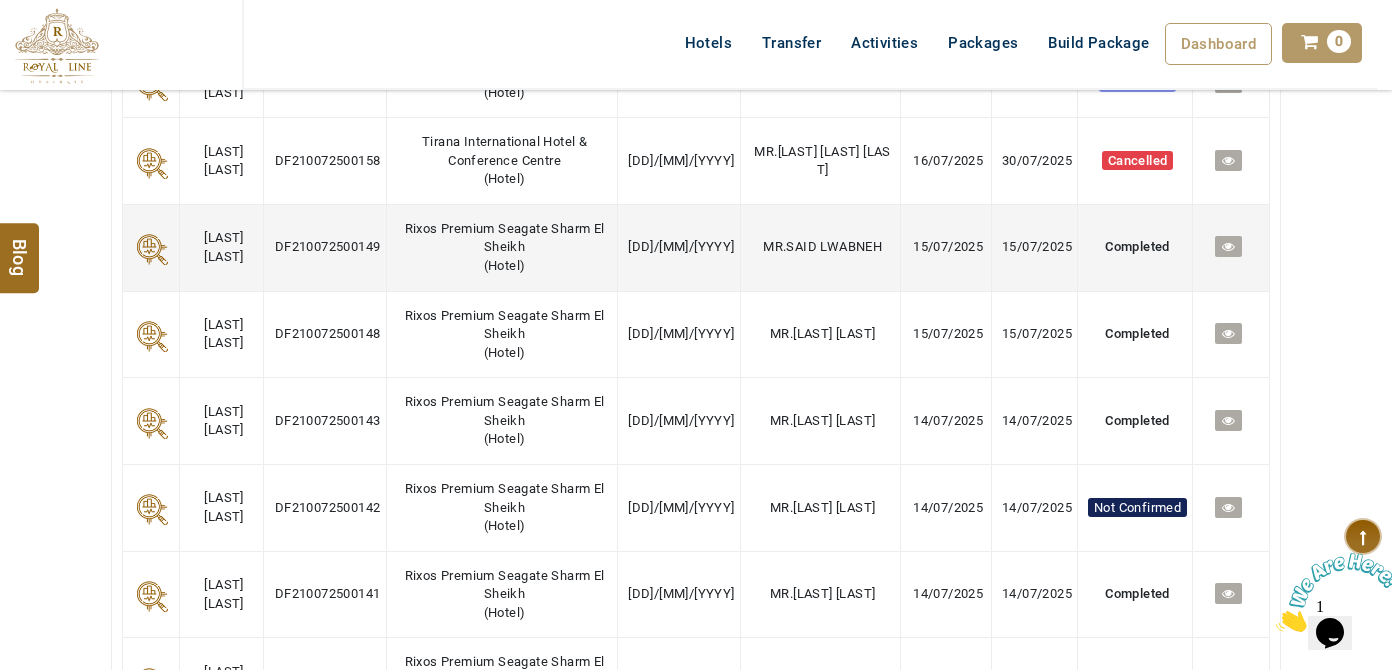 click at bounding box center [1228, 246] 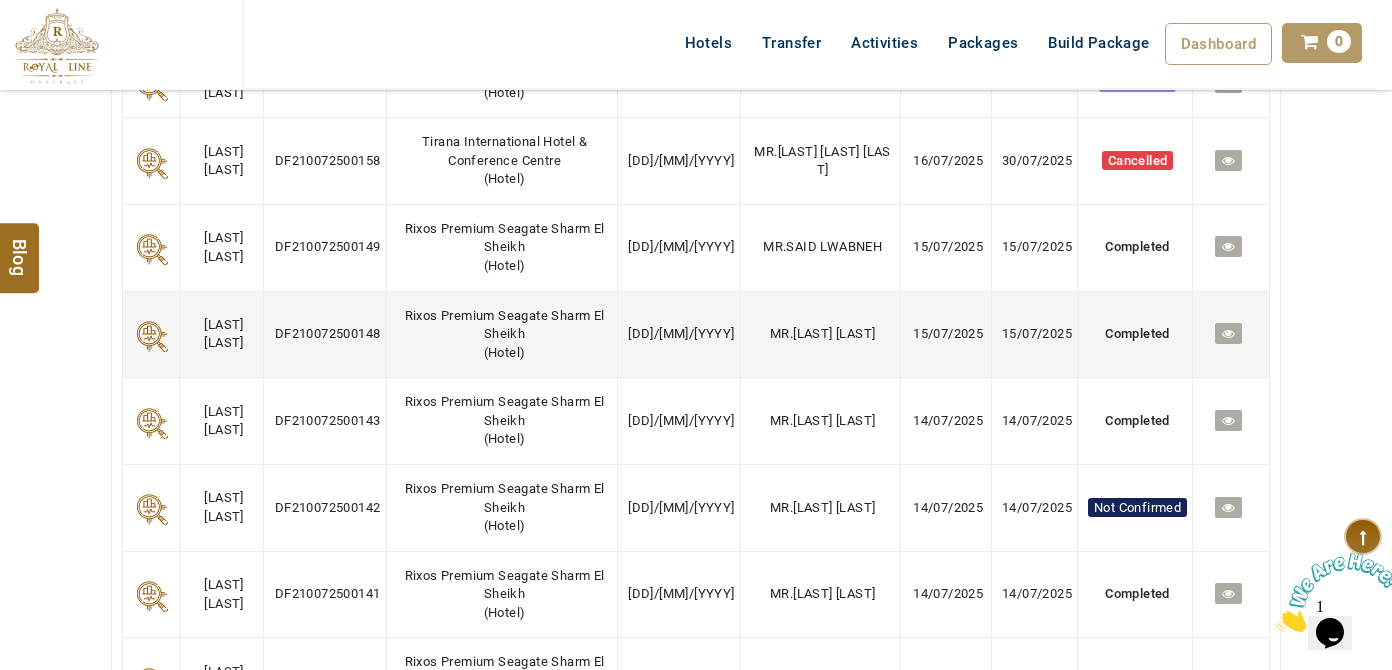 click at bounding box center [1228, 333] 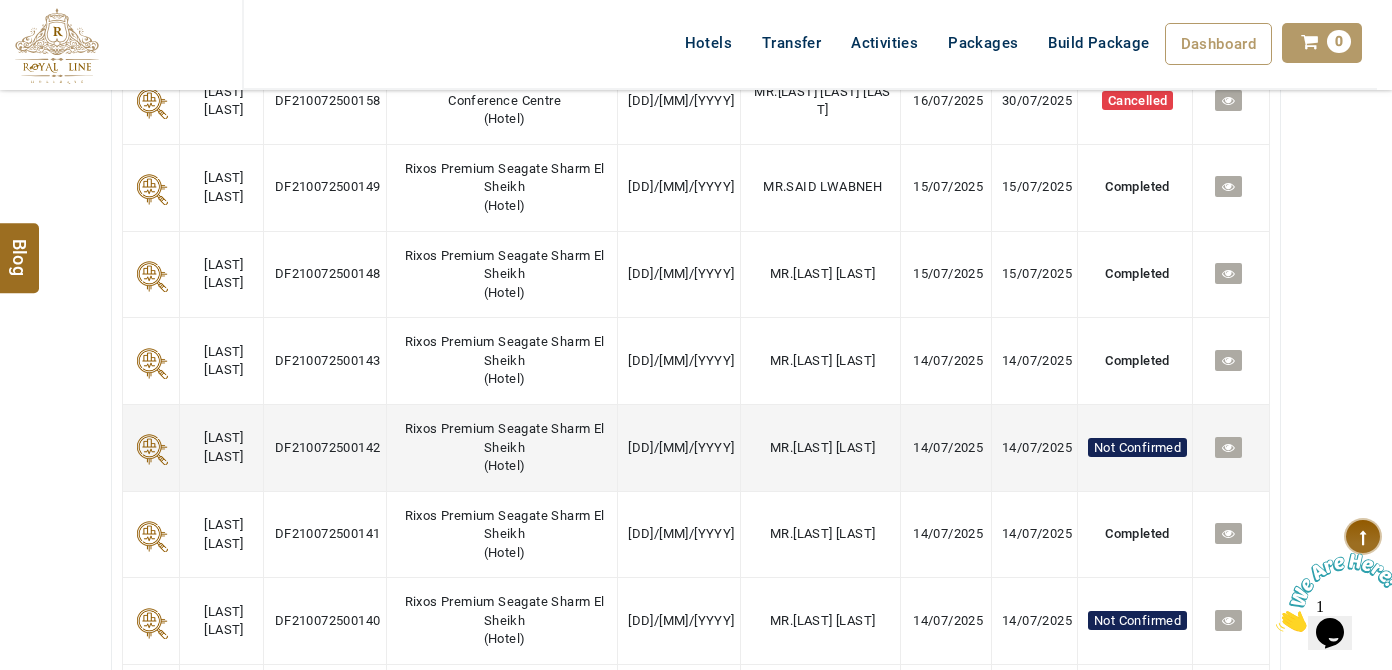 scroll, scrollTop: 1181, scrollLeft: 0, axis: vertical 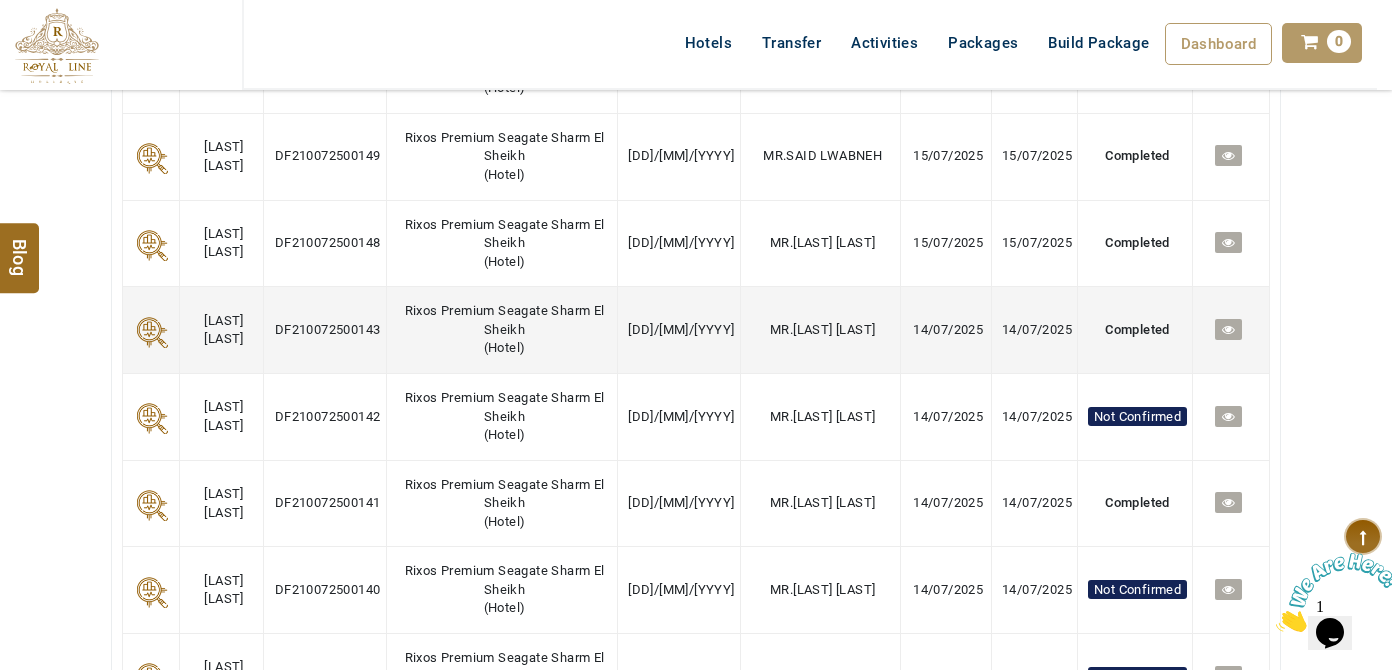 click at bounding box center [1228, 329] 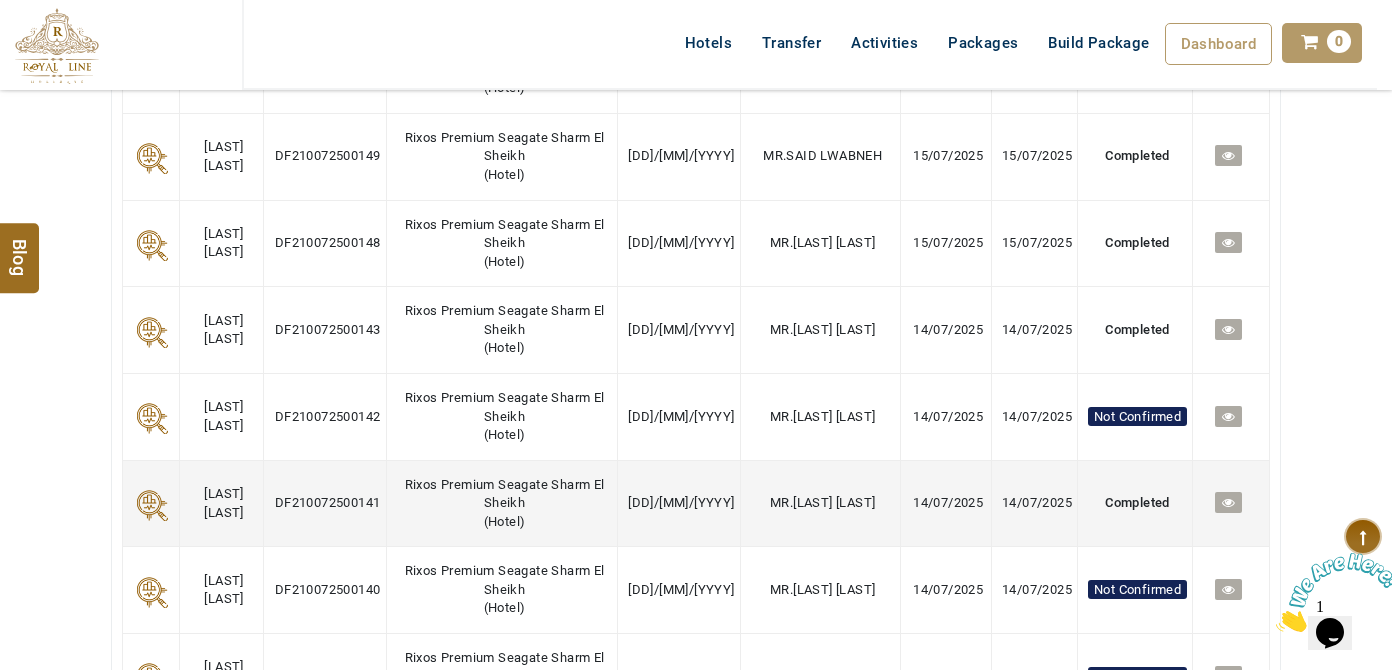 click at bounding box center [1228, 502] 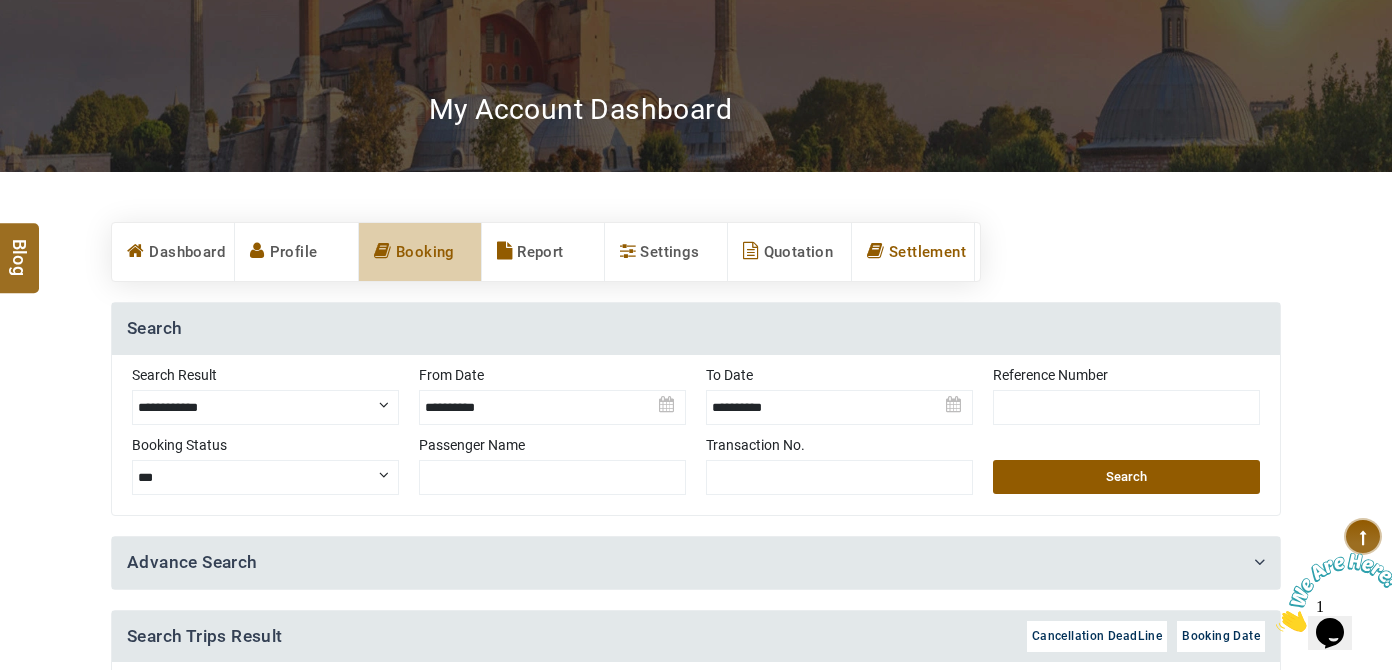 scroll, scrollTop: 194, scrollLeft: 0, axis: vertical 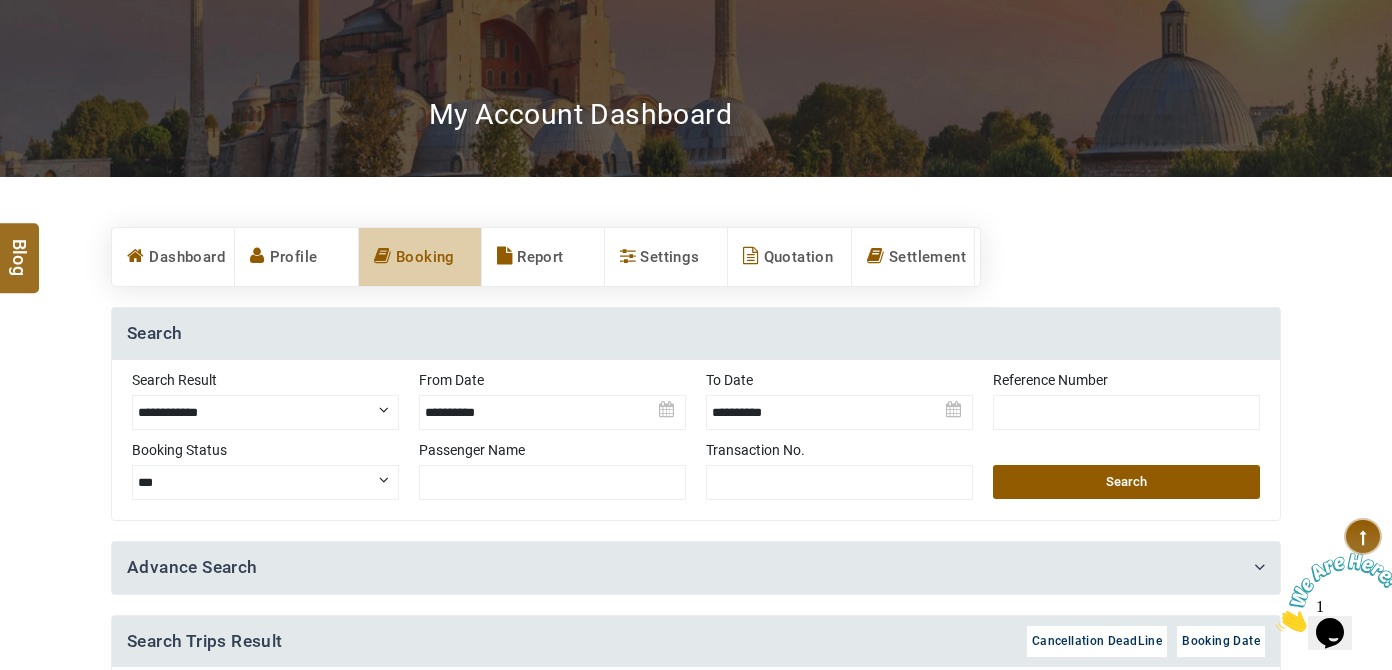 click at bounding box center [552, 405] 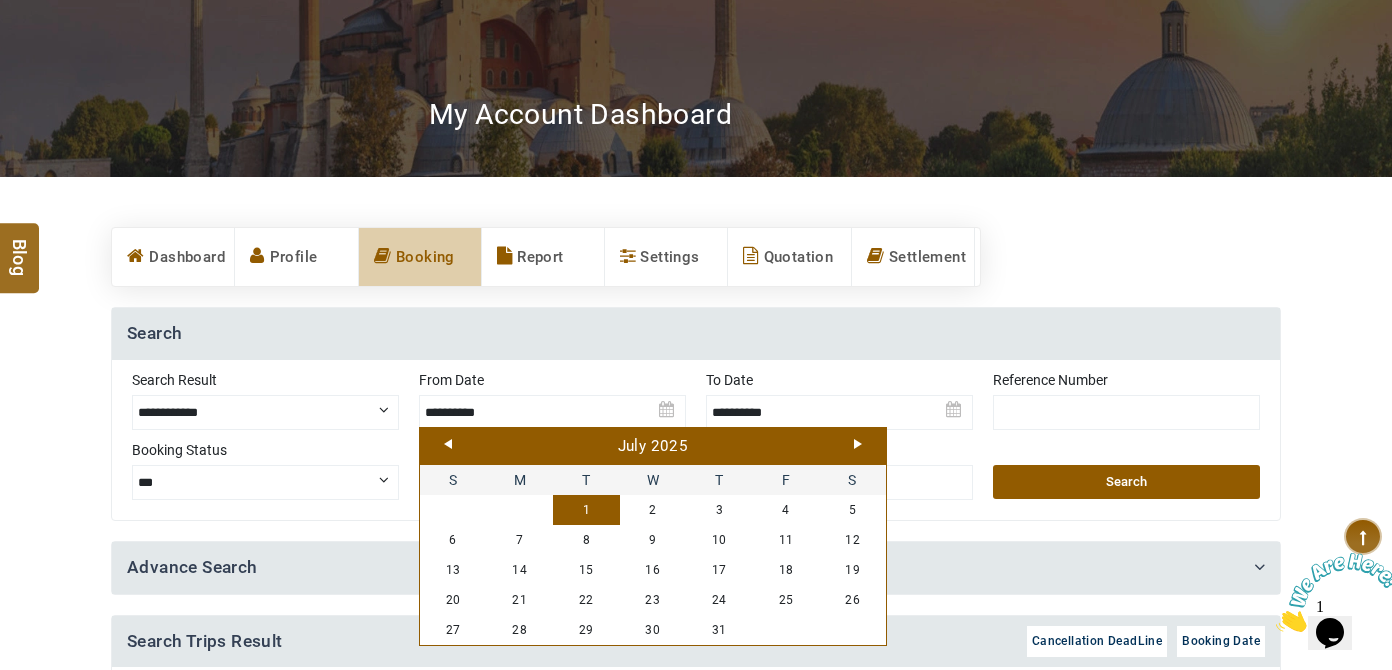 click at bounding box center [552, 405] 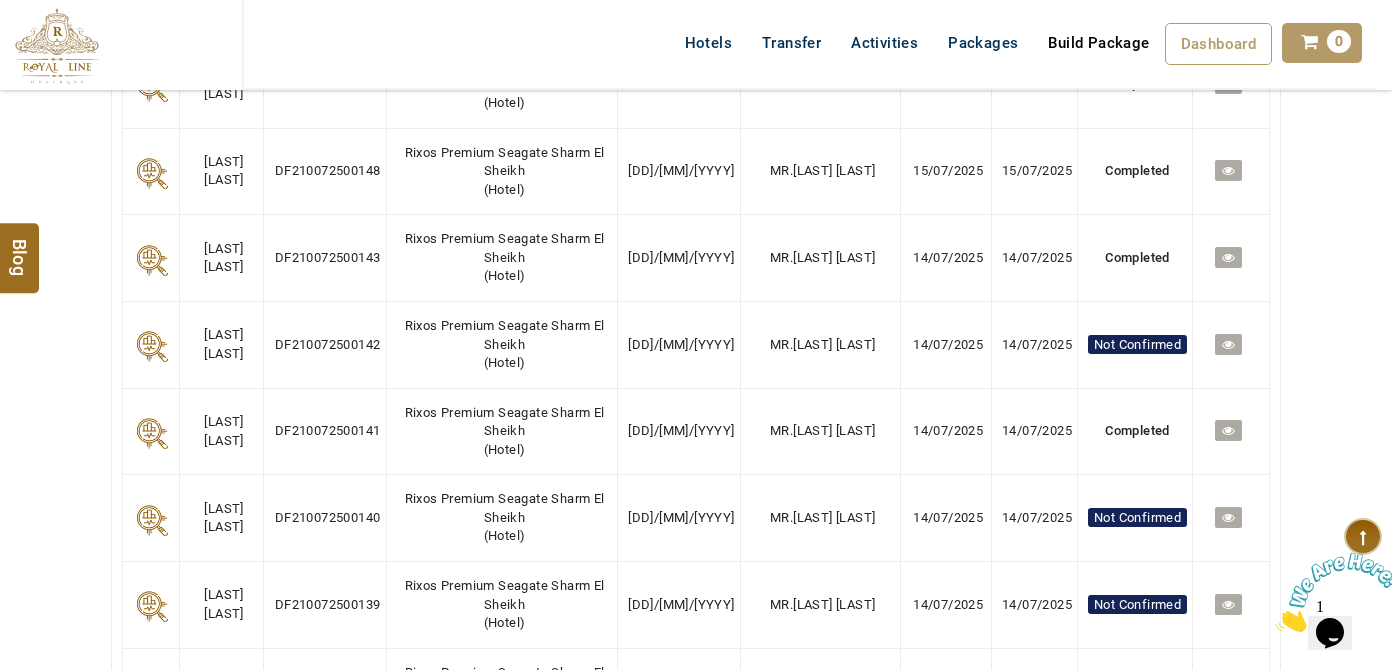 scroll, scrollTop: 1013, scrollLeft: 0, axis: vertical 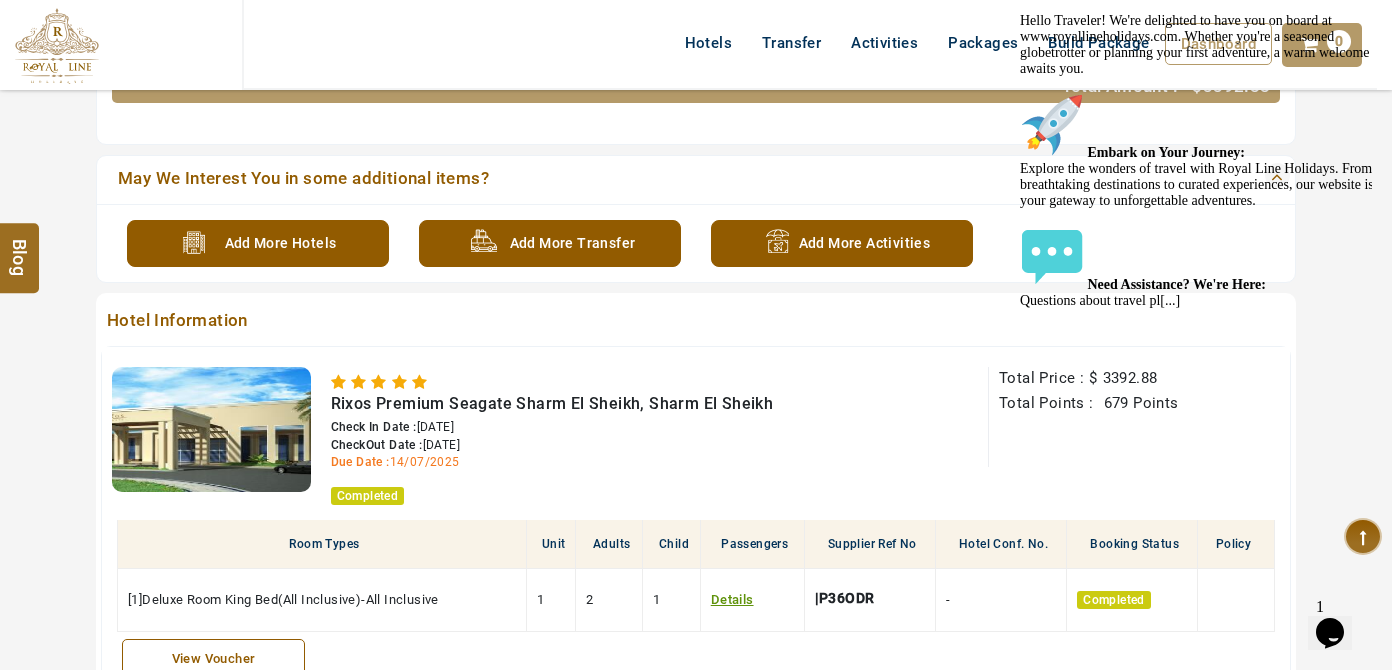 click at bounding box center [57, 46] 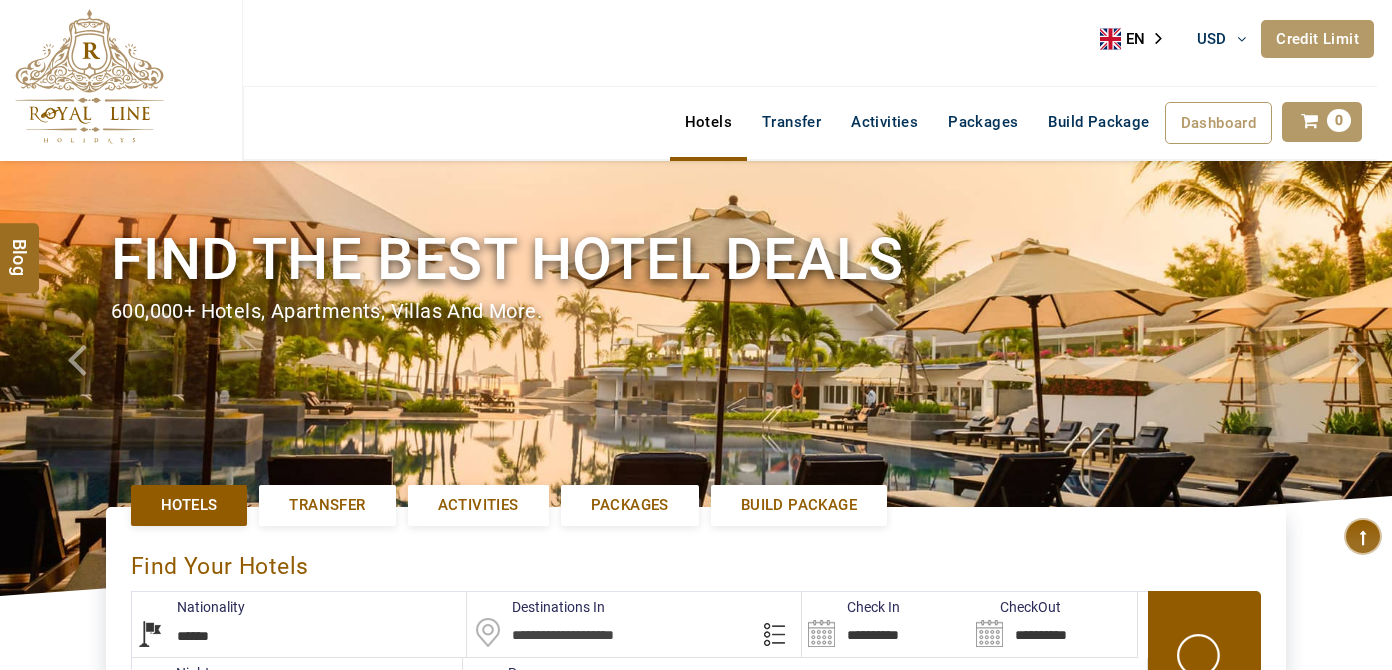 select on "******" 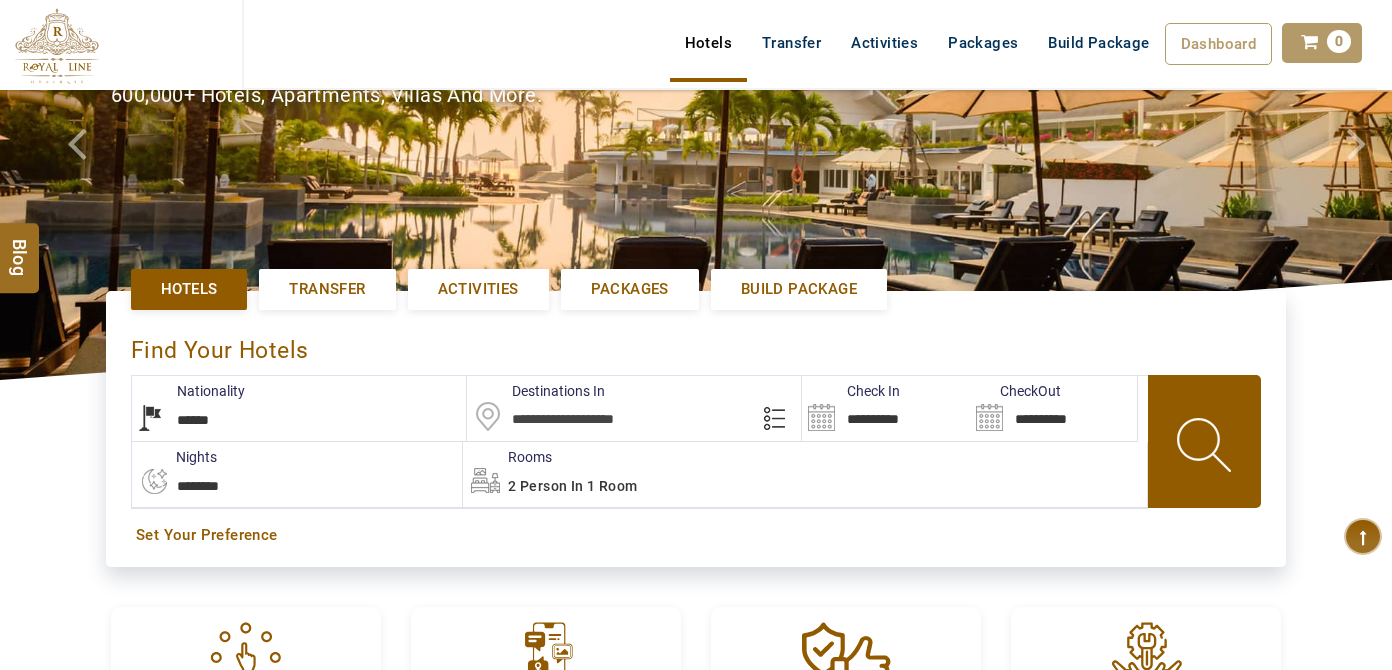 click at bounding box center [634, 408] 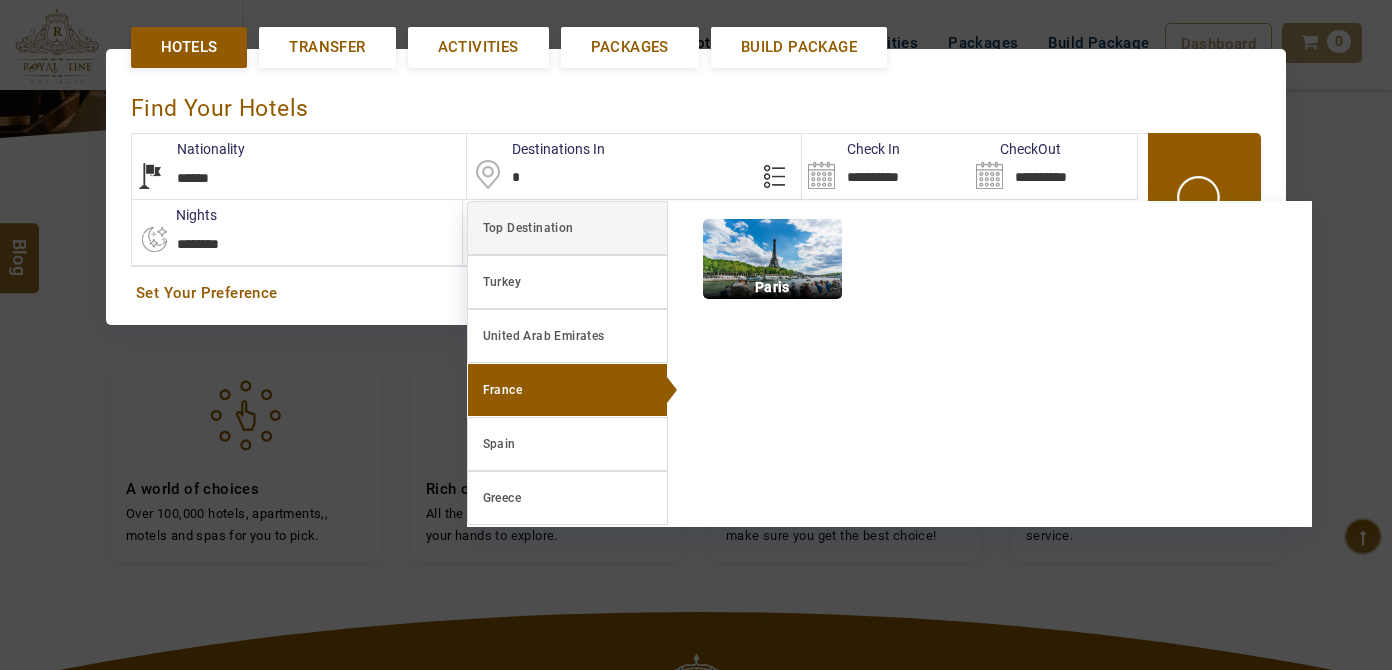 scroll, scrollTop: 458, scrollLeft: 0, axis: vertical 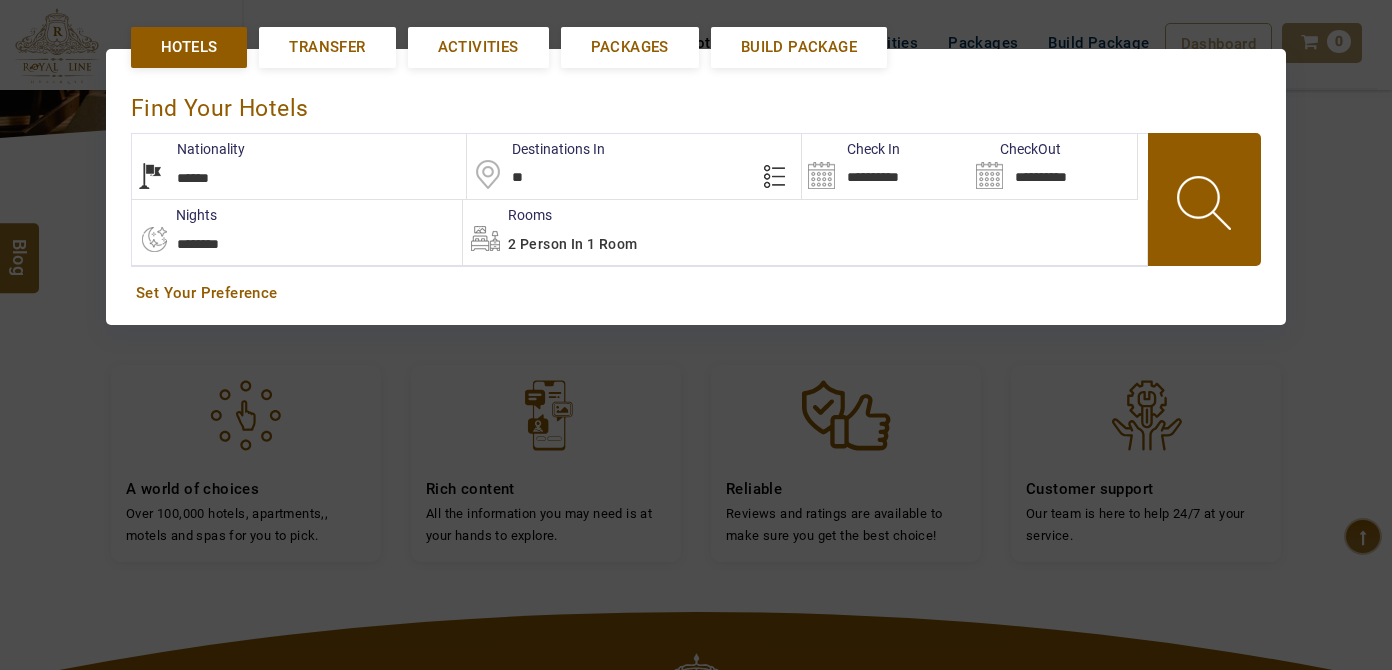 type on "*" 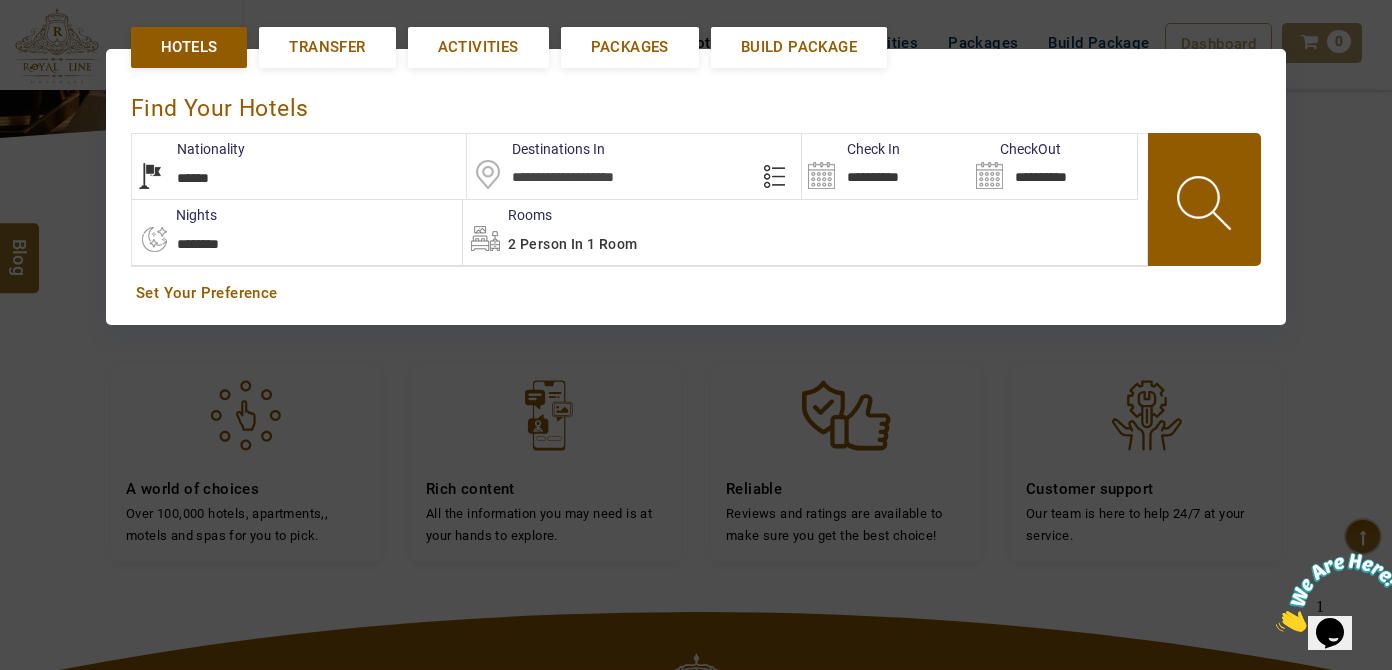 scroll, scrollTop: 0, scrollLeft: 0, axis: both 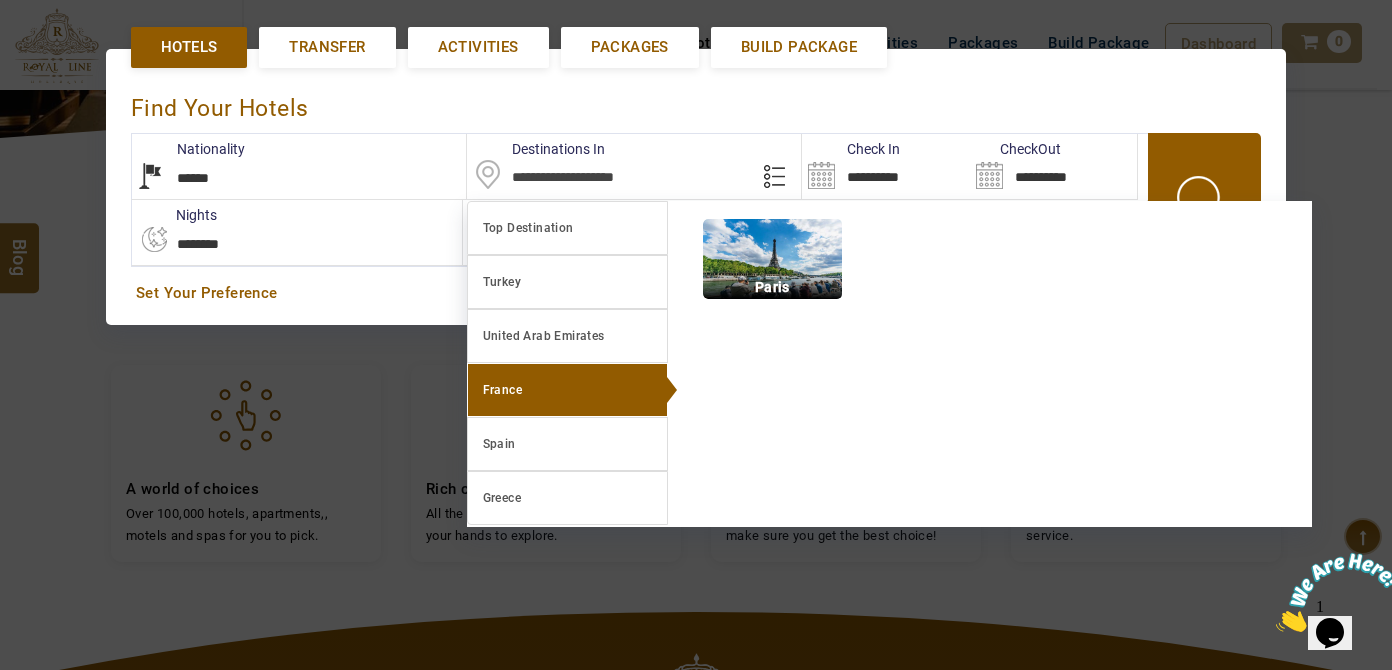 drag, startPoint x: 635, startPoint y: 174, endPoint x: 618, endPoint y: 173, distance: 17.029387 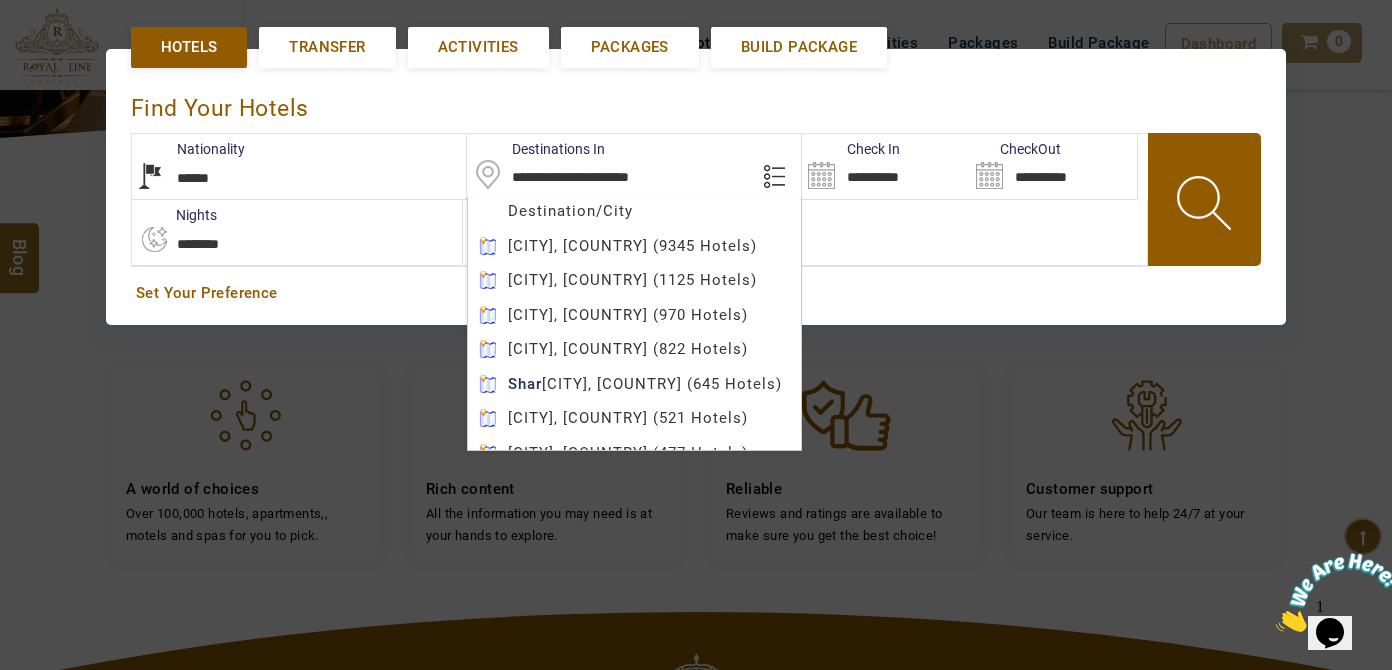 click on "LARISA HAWWARI USD AED  AED EUR  € USD  $ INR  ₹ THB  ฿ IDR  Rp BHD  BHD TRY  ₺ Credit Limit EN HE AR ES PT ZH Helpline
+971 55 344 0168 Register Now +971 55 344 0168 info@royallineholidays.com About Us What we Offer Blog Why Us Contact Hotels  Transfer Activities Packages Build Package Dashboard My Profile My Booking My Reports My Quotation Sign Out 0 Points Redeem Now To Redeem 9313  Points Future Points  3968   Points Credit Limit Credit Limit USD 25000.00 70% Complete Used USD 15098.42 Available USD 9901.58 Setting  Looks like you haven't added anything to your cart yet Countinue Shopping ****** ****** Please Wait.. Blog demo
Remember me Forgot
password? LOG IN Don't have an account?   Register Now My Booking View/ Print/Cancel Your Booking without Signing in Submit demo
In A Few Moment, You Will Be Celebrating Best Hotel options galore ! Check In   CheckOut Rooms Rooms Please Wait Find the best hotel deals 600,000+ hotels, apartments, villas and more. *****" at bounding box center [696, 339] 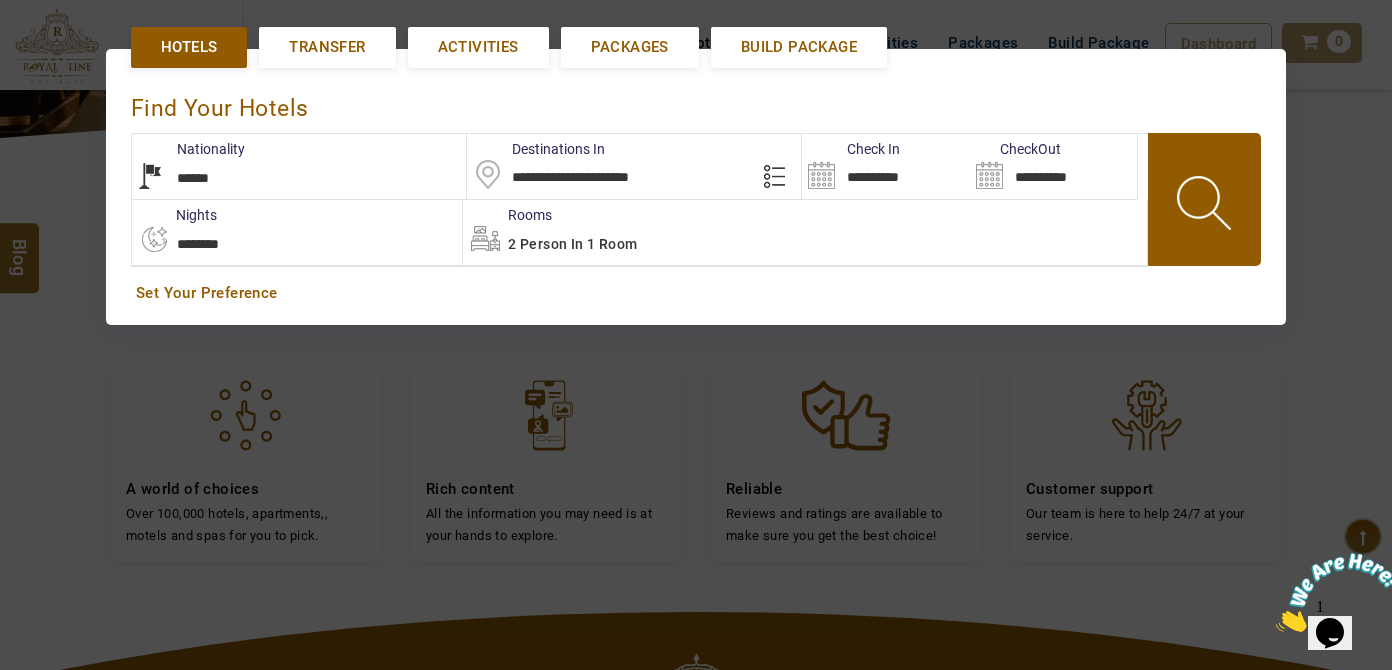 click on "**********" at bounding box center [634, 166] 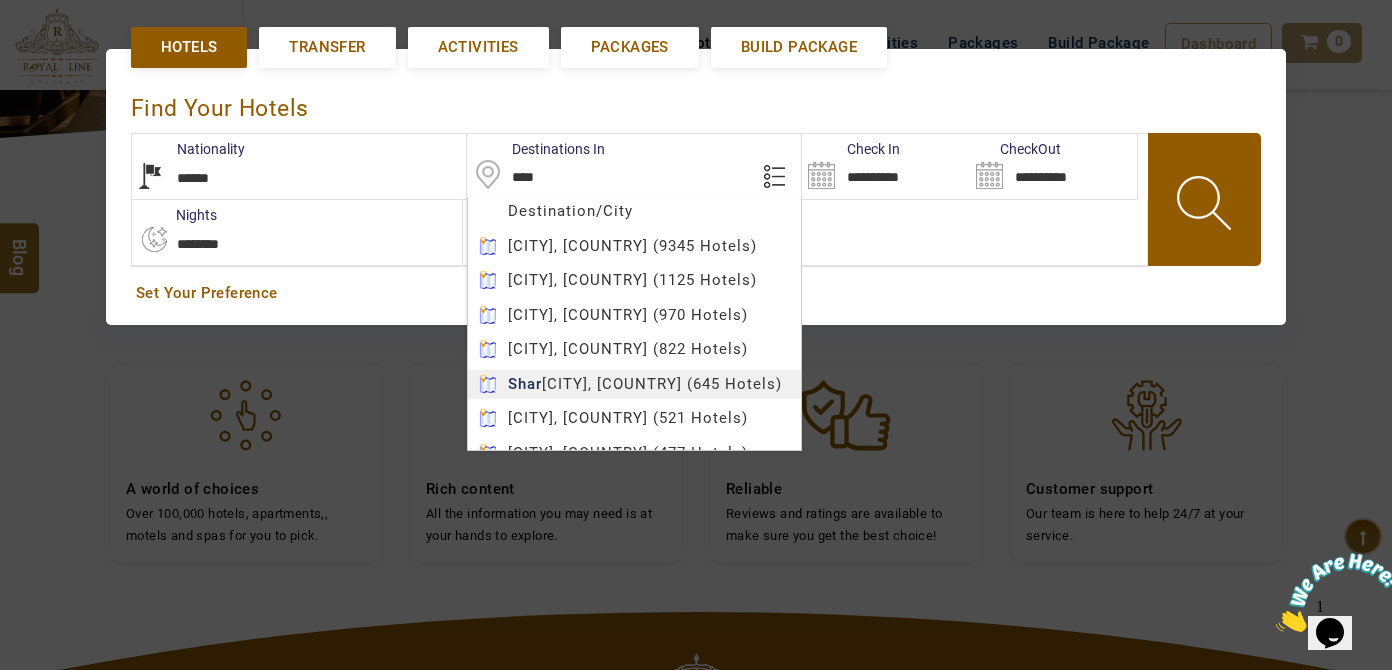 type on "**********" 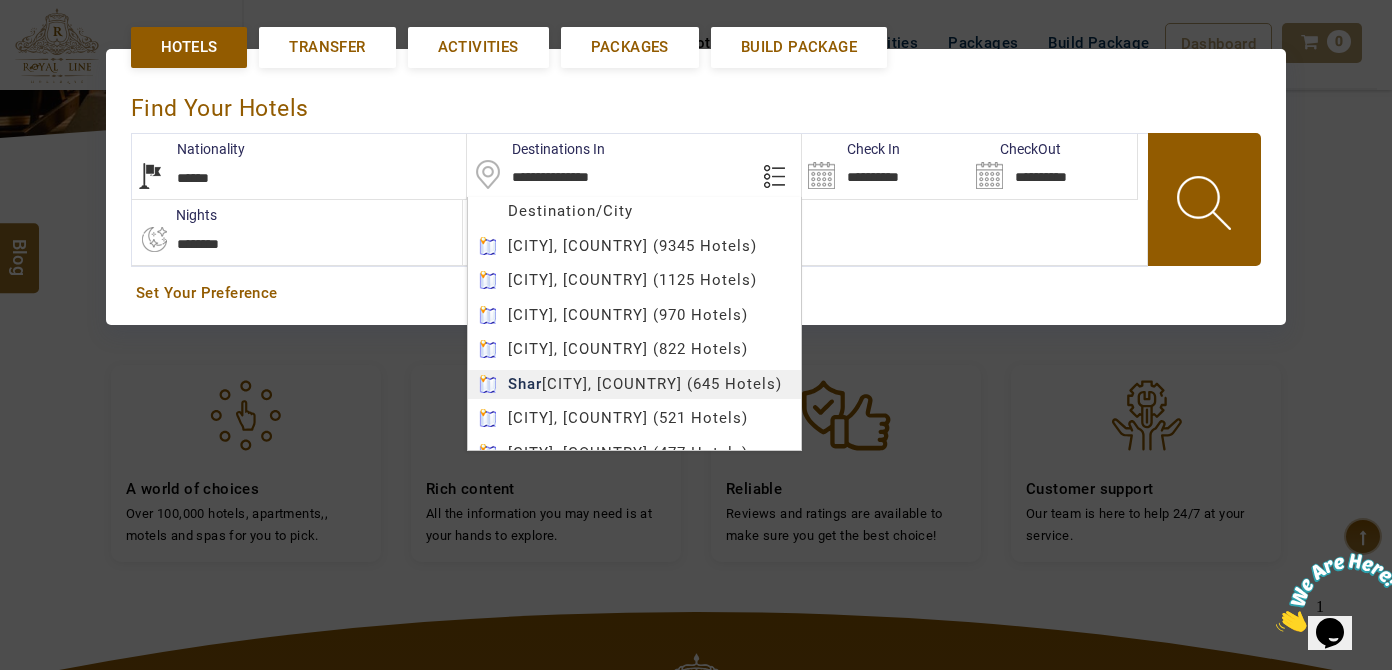click on "LARISA HAWWARI USD AED  AED EUR  € USD  $ INR  ₹ THB  ฿ IDR  Rp BHD  BHD TRY  ₺ Credit Limit EN HE AR ES PT ZH Helpline
+971 55 344 0168 Register Now +971 55 344 0168 info@royallineholidays.com About Us What we Offer Blog Why Us Contact Hotels  Transfer Activities Packages Build Package Dashboard My Profile My Booking My Reports My Quotation Sign Out 0 Points Redeem Now To Redeem 9313  Points Future Points  3968   Points Credit Limit Credit Limit USD 25000.00 70% Complete Used USD 15098.42 Available USD 9901.58 Setting  Looks like you haven't added anything to your cart yet Countinue Shopping ****** ****** Please Wait.. Blog demo
Remember me Forgot
password? LOG IN Don't have an account?   Register Now My Booking View/ Print/Cancel Your Booking without Signing in Submit demo
In A Few Moment, You Will Be Celebrating Best Hotel options galore ! Check In   CheckOut Rooms Rooms Please Wait Find the best hotel deals 600,000+ hotels, apartments, villas and more. *****" at bounding box center [696, 339] 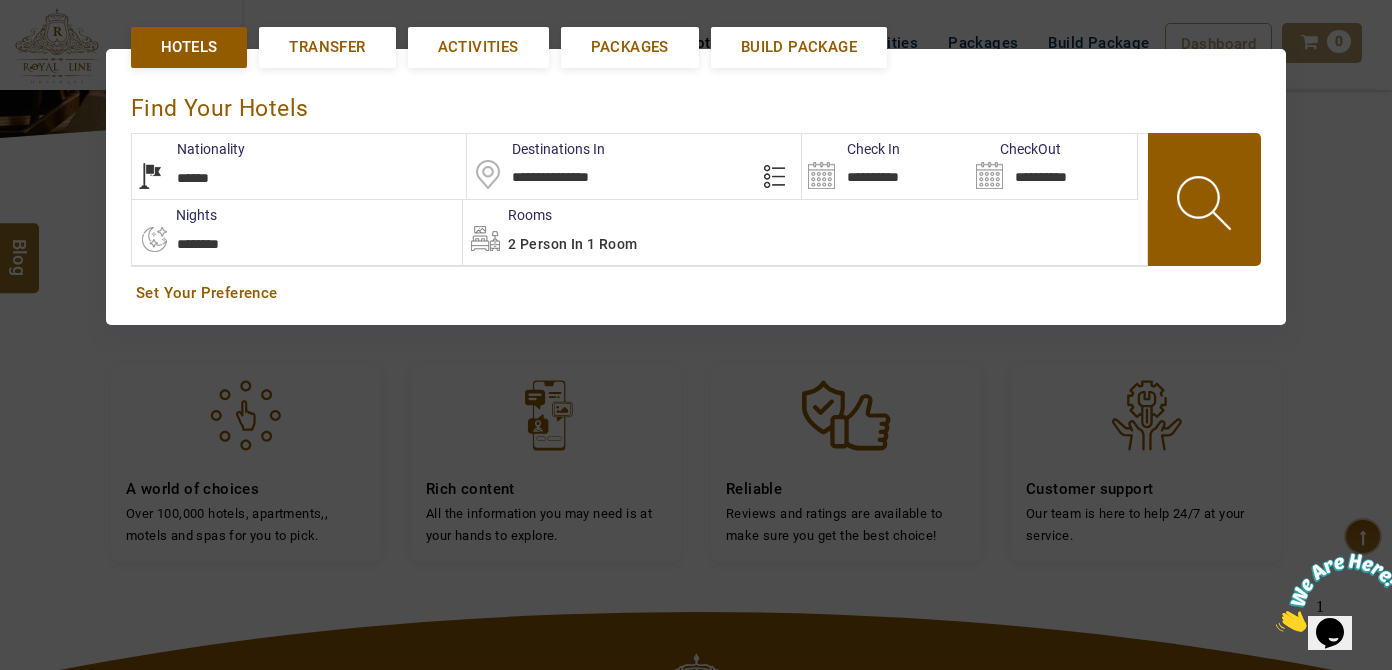 click on "**********" at bounding box center [885, 166] 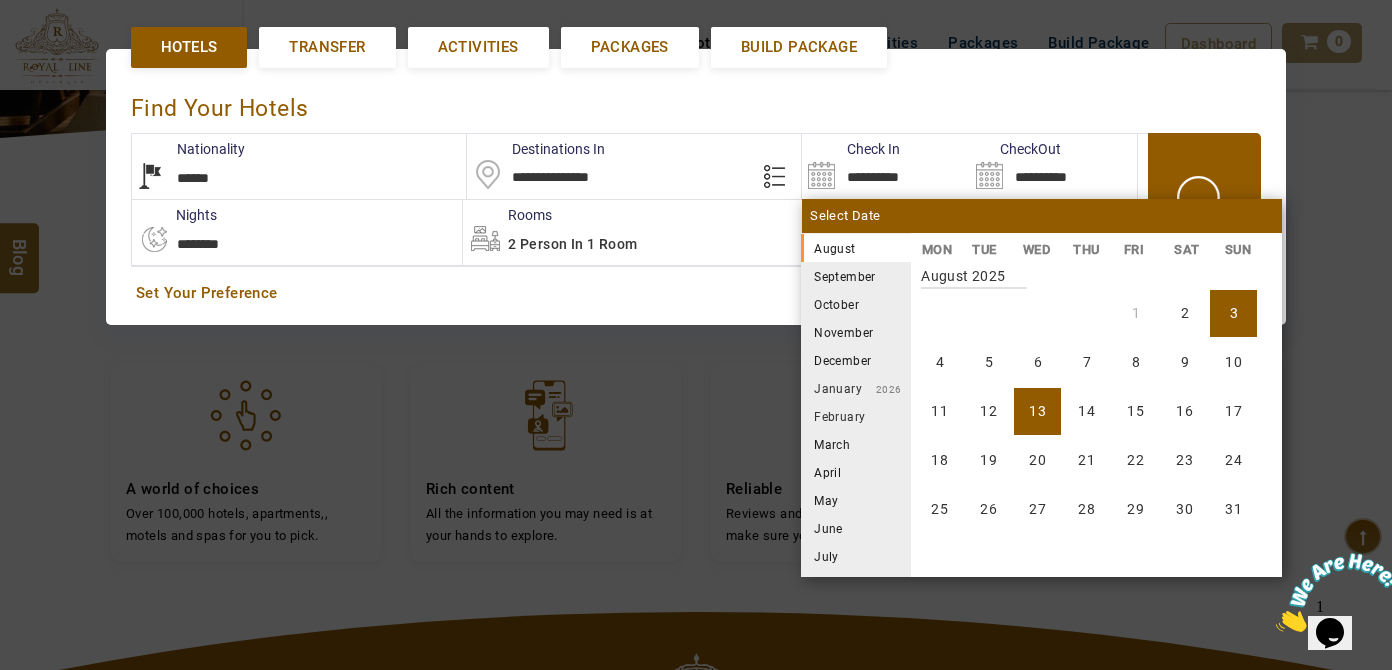 click on "13" at bounding box center (1037, 411) 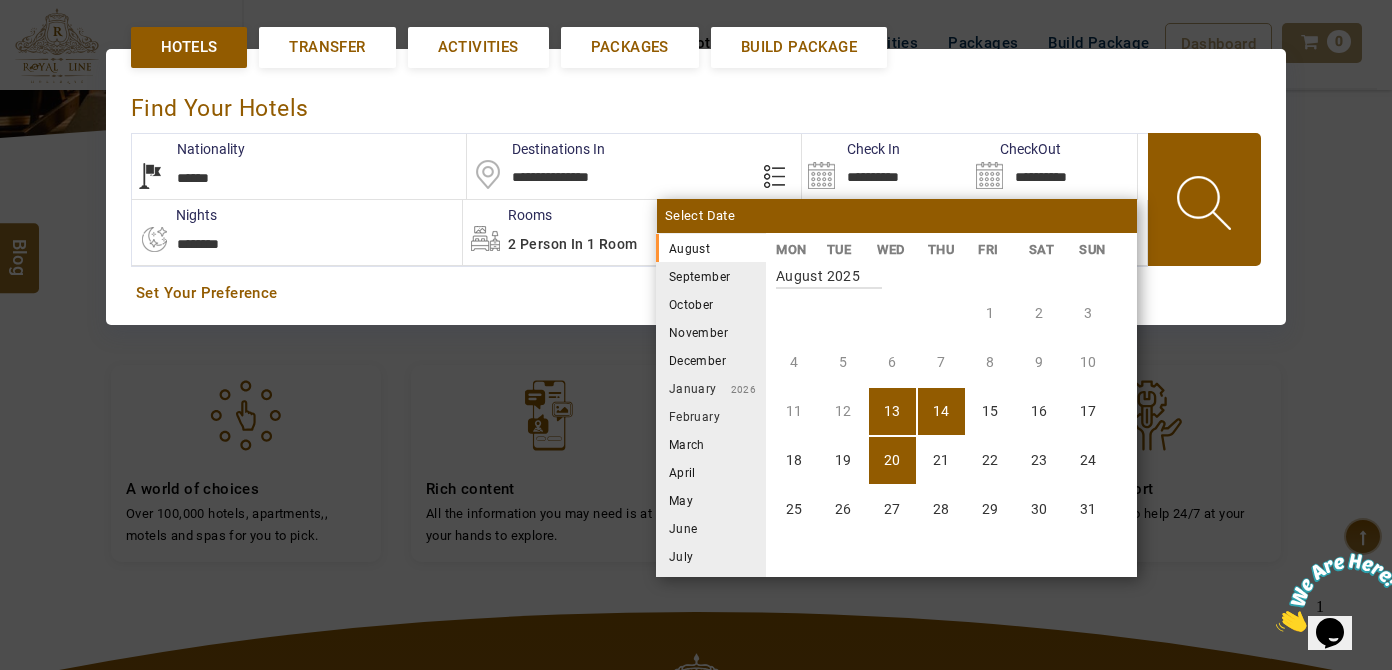 click on "20" at bounding box center [892, 460] 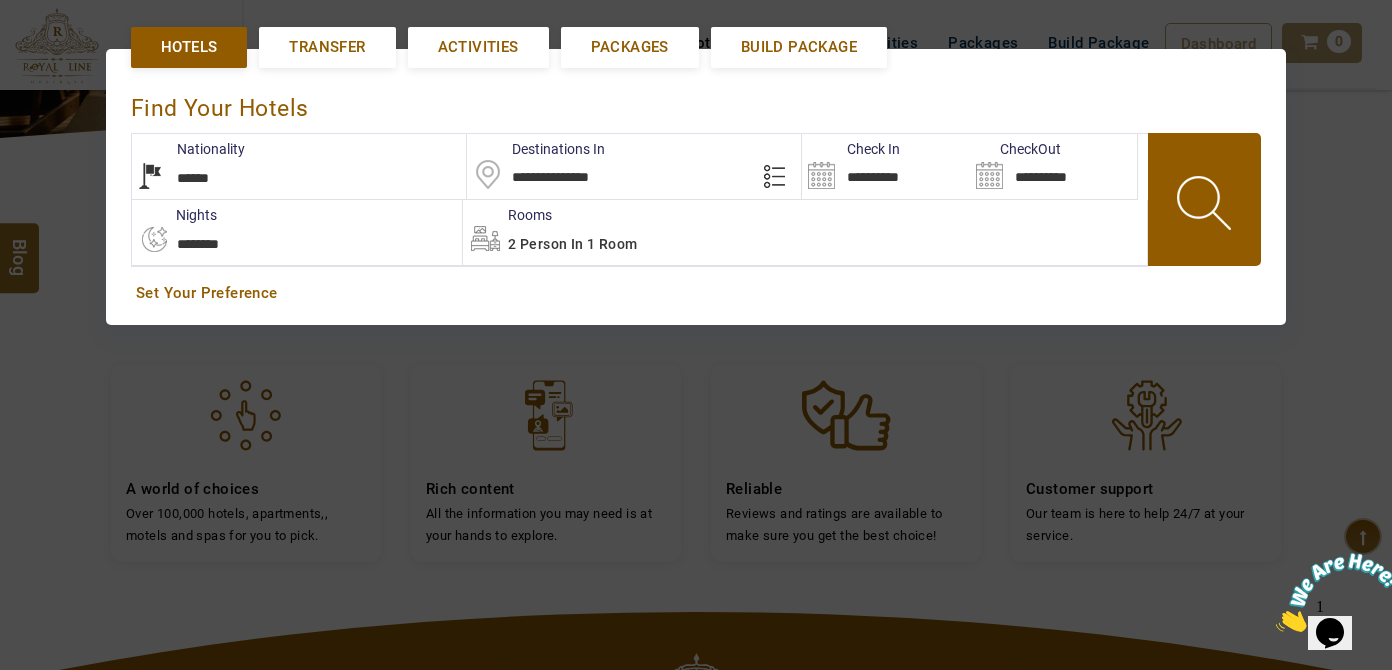 click on "2 Person in    1 Room" at bounding box center (805, 232) 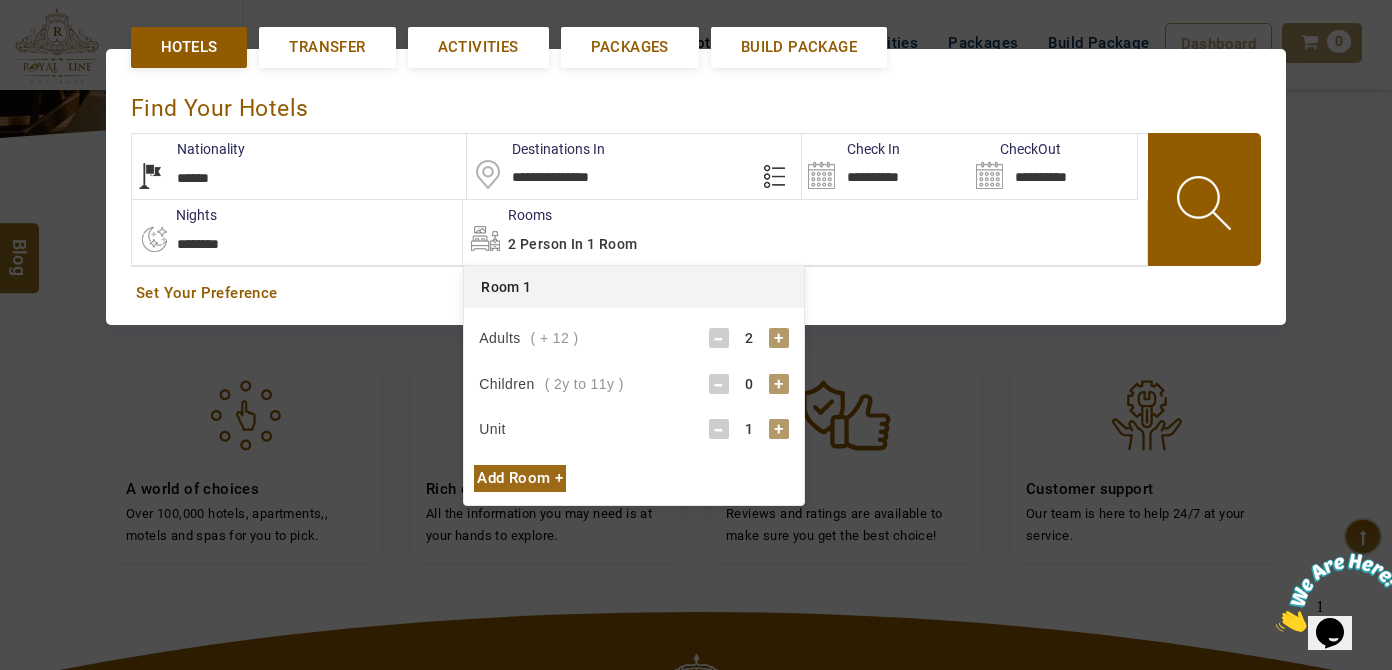 click on "+" at bounding box center [779, 384] 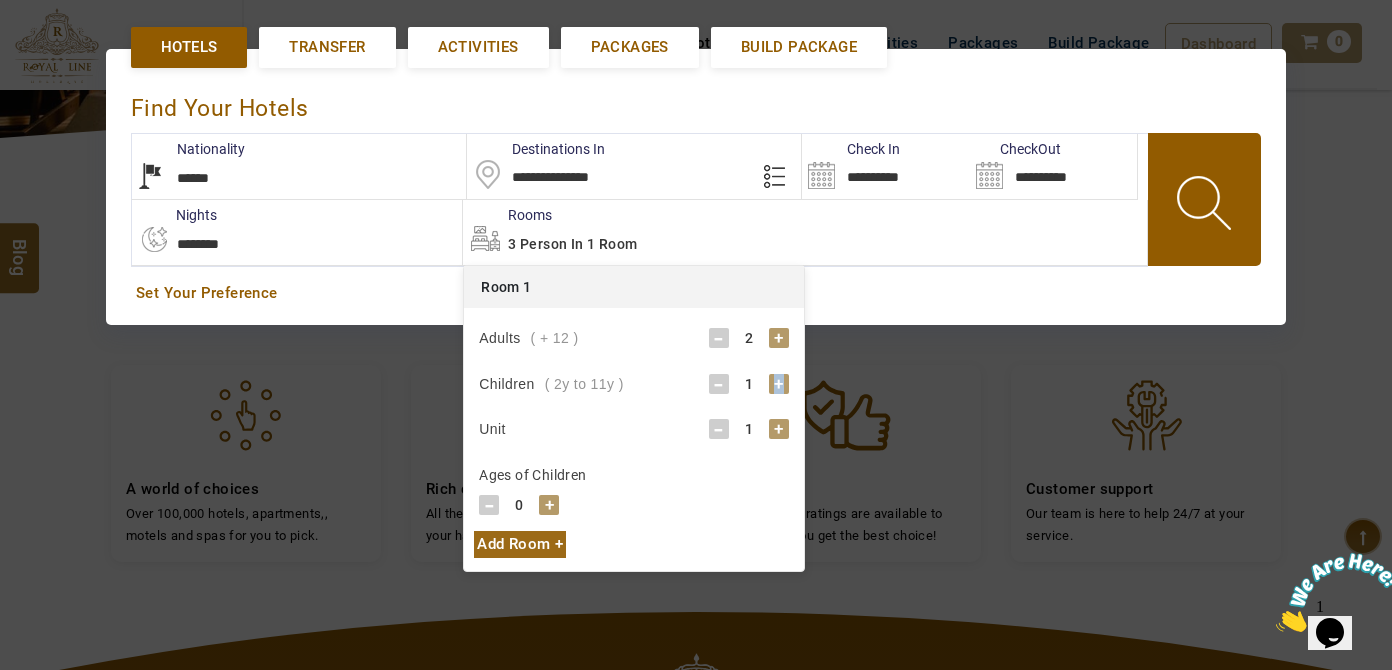 click on "+" at bounding box center [779, 384] 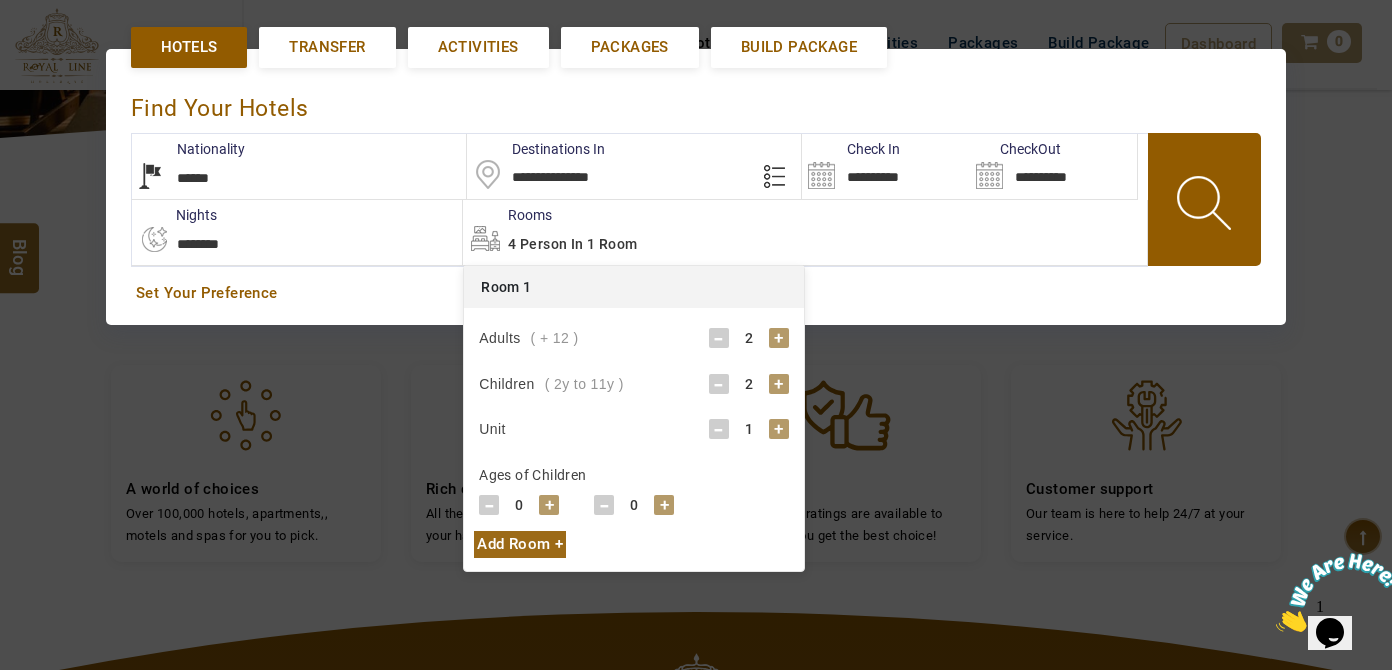 click on "+" at bounding box center (549, 505) 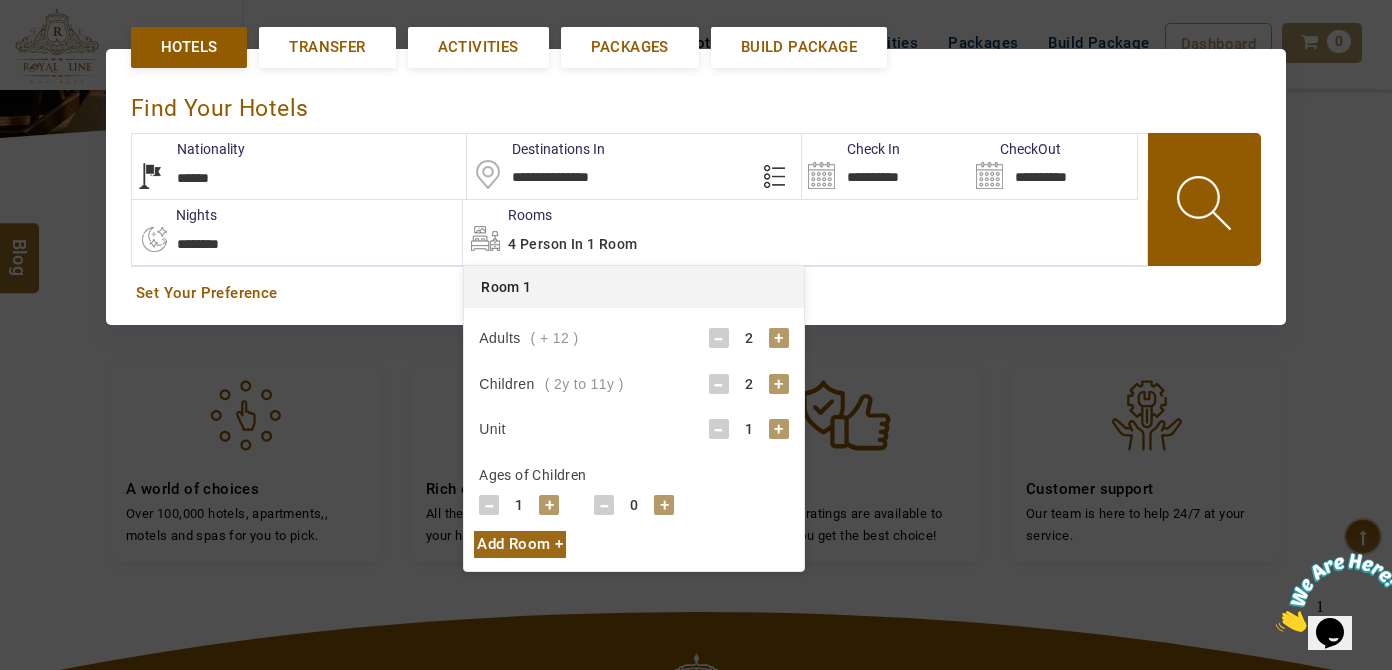 click on "+" at bounding box center [549, 505] 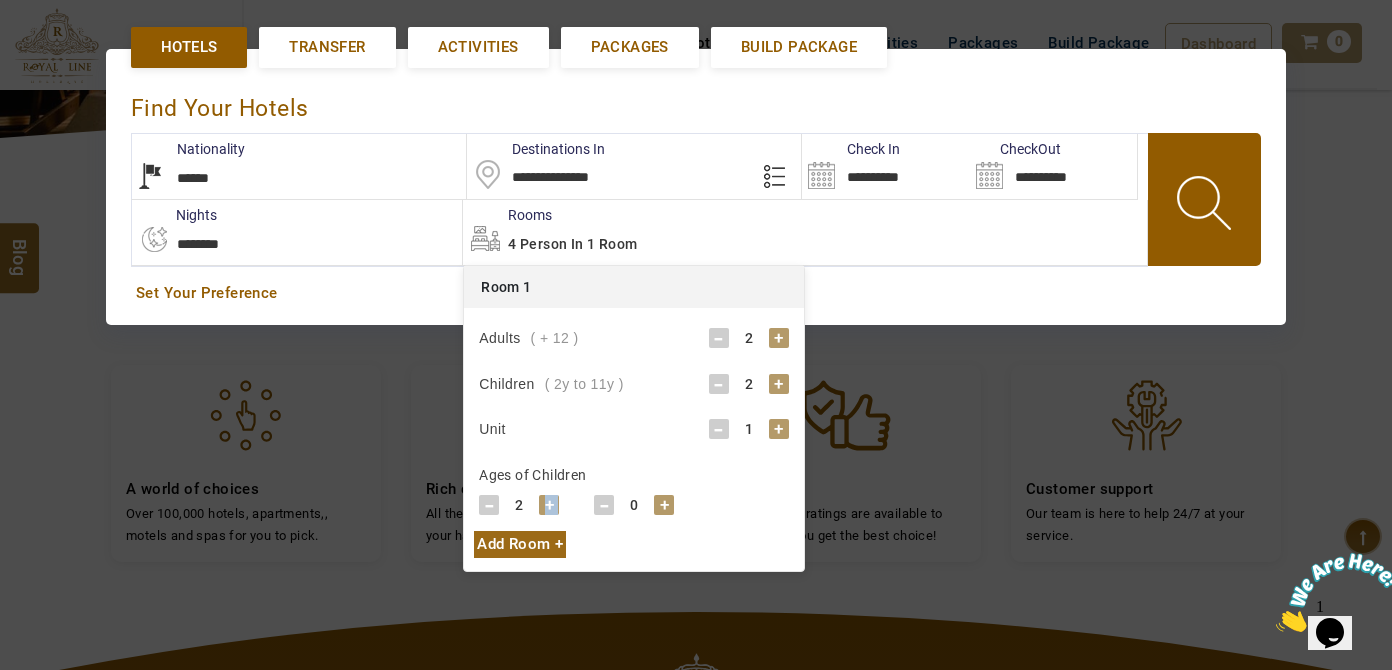 click on "+" at bounding box center [549, 505] 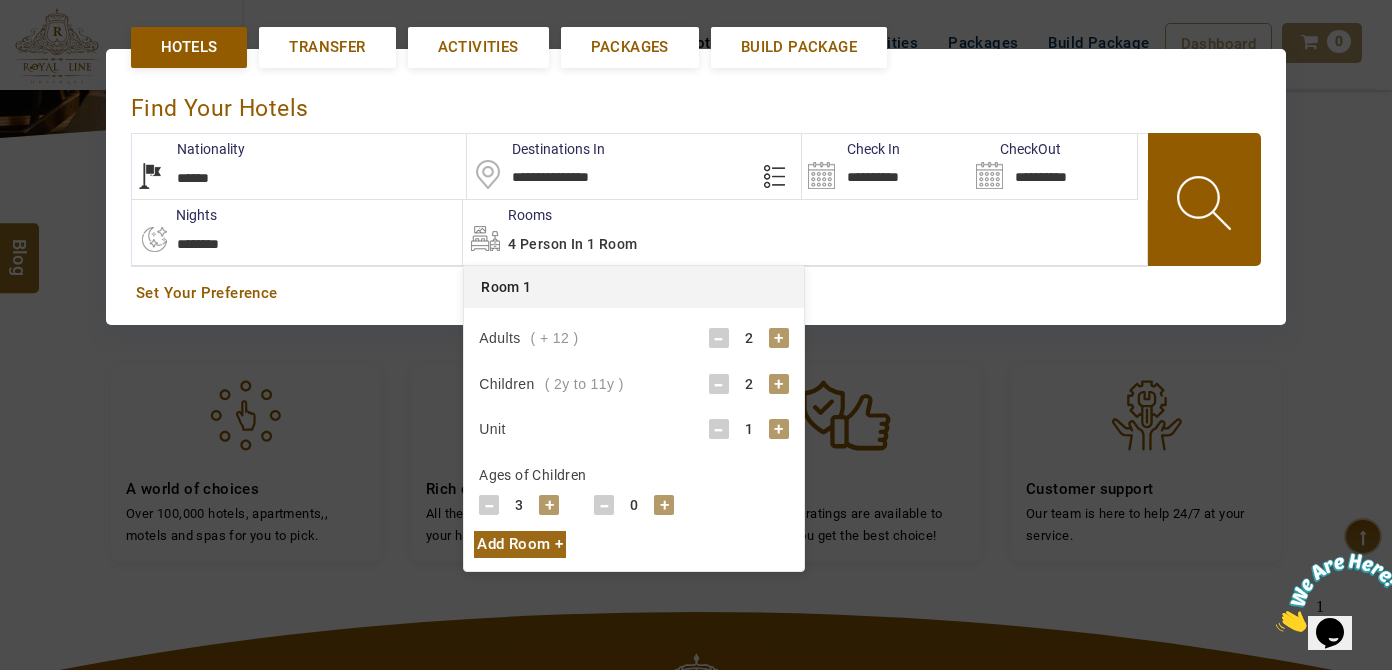 click on "Adults ( + 12 ) - 2 + Children ( 2y to 11y ) - 2 + Unit - 1 + Ages of Children - 3 + - 0 + - 0 + - 0 +" at bounding box center [634, 419] 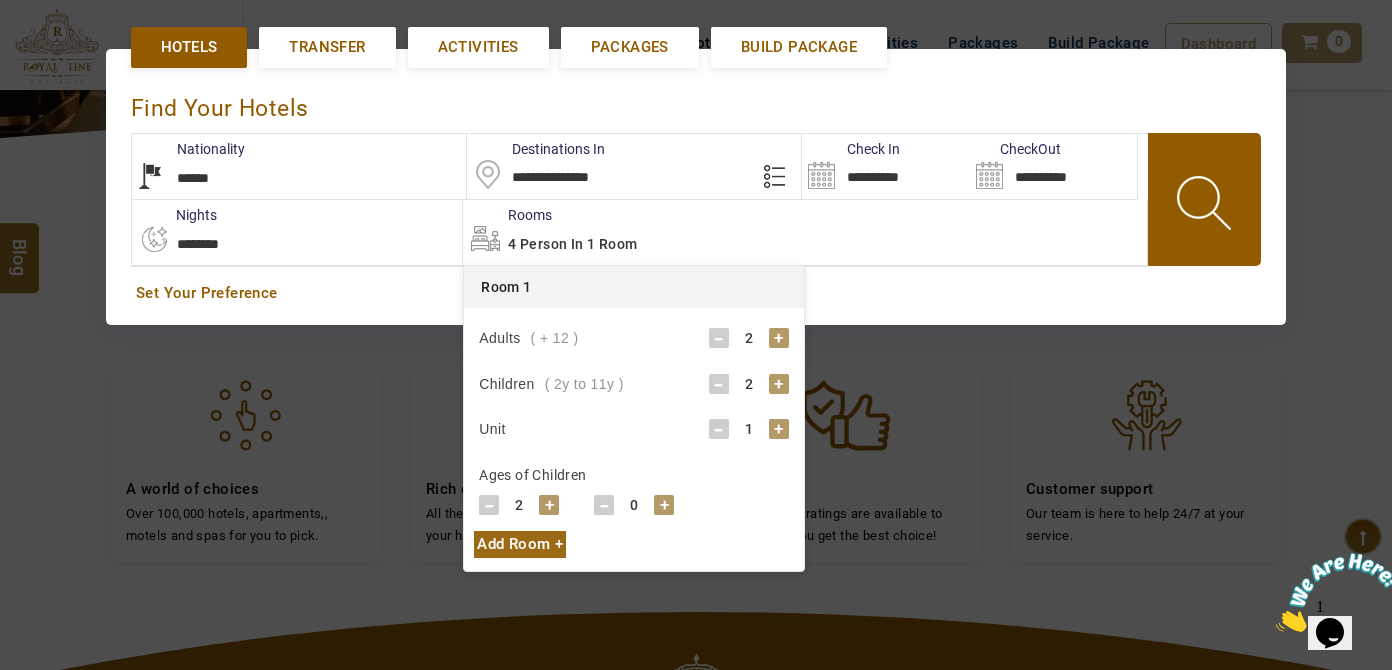 click on "2" at bounding box center [519, 505] 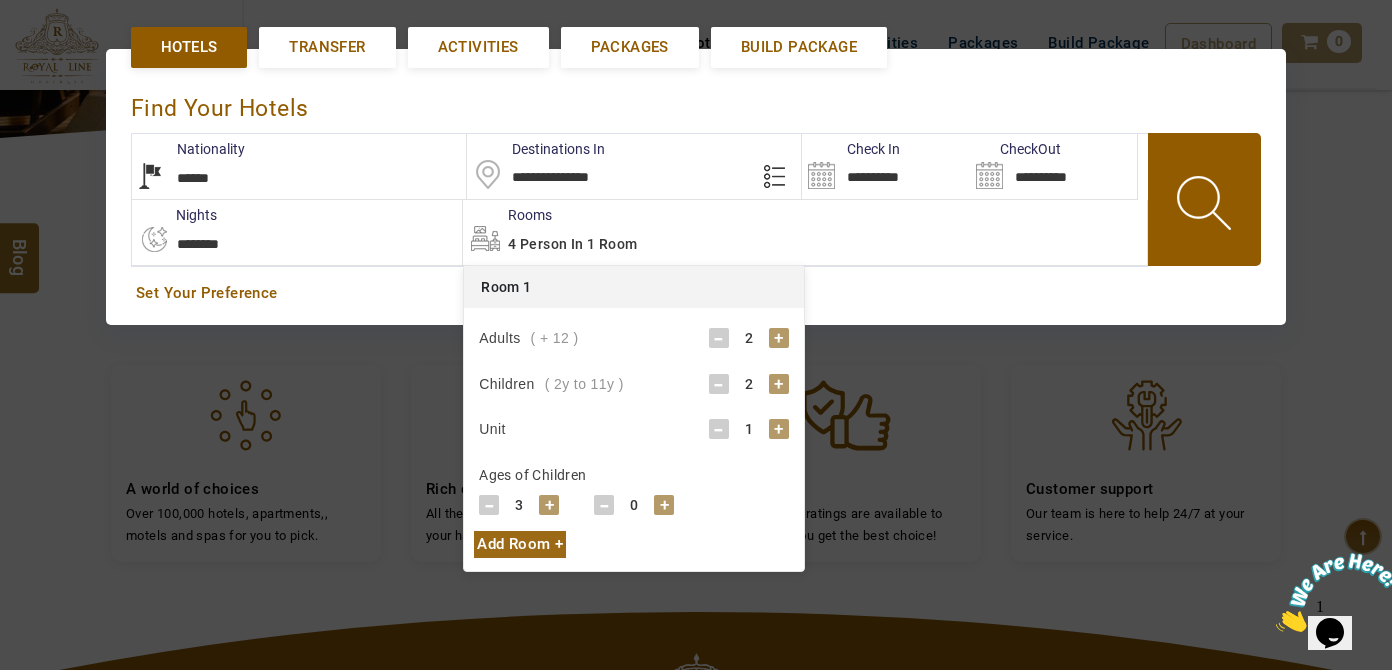 click on "0" at bounding box center (634, 505) 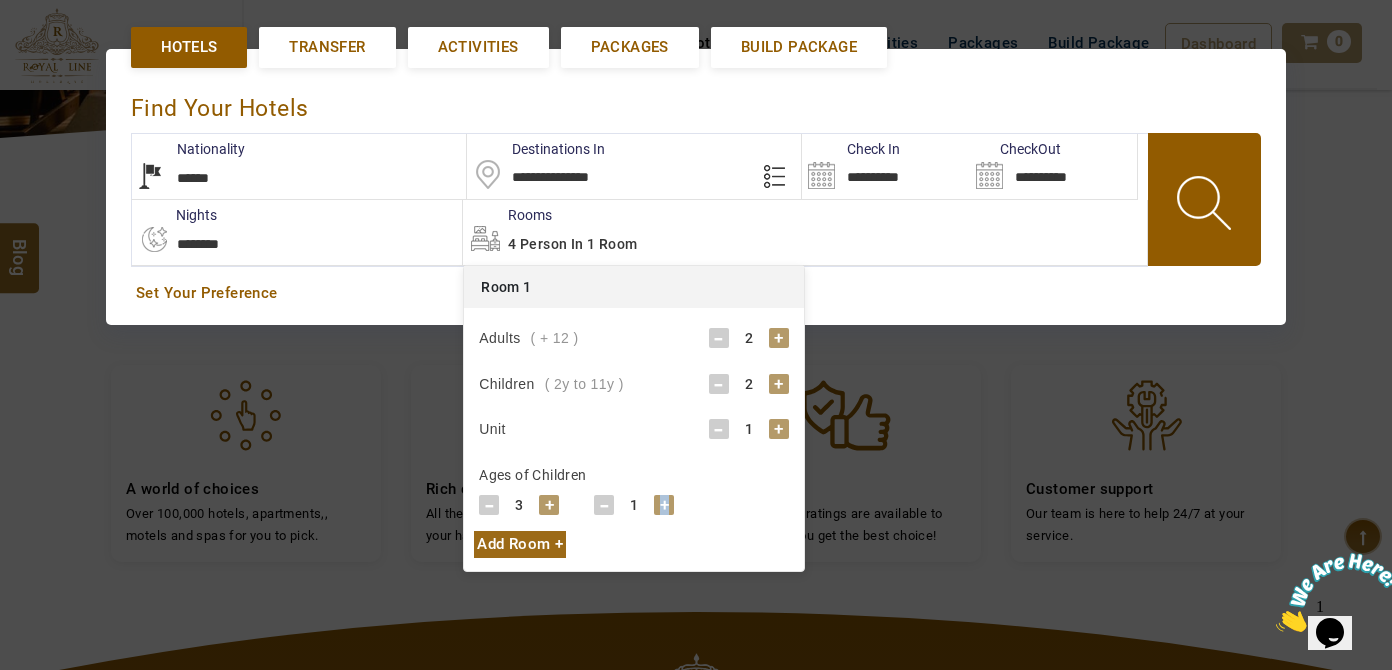 click on "+" at bounding box center (664, 505) 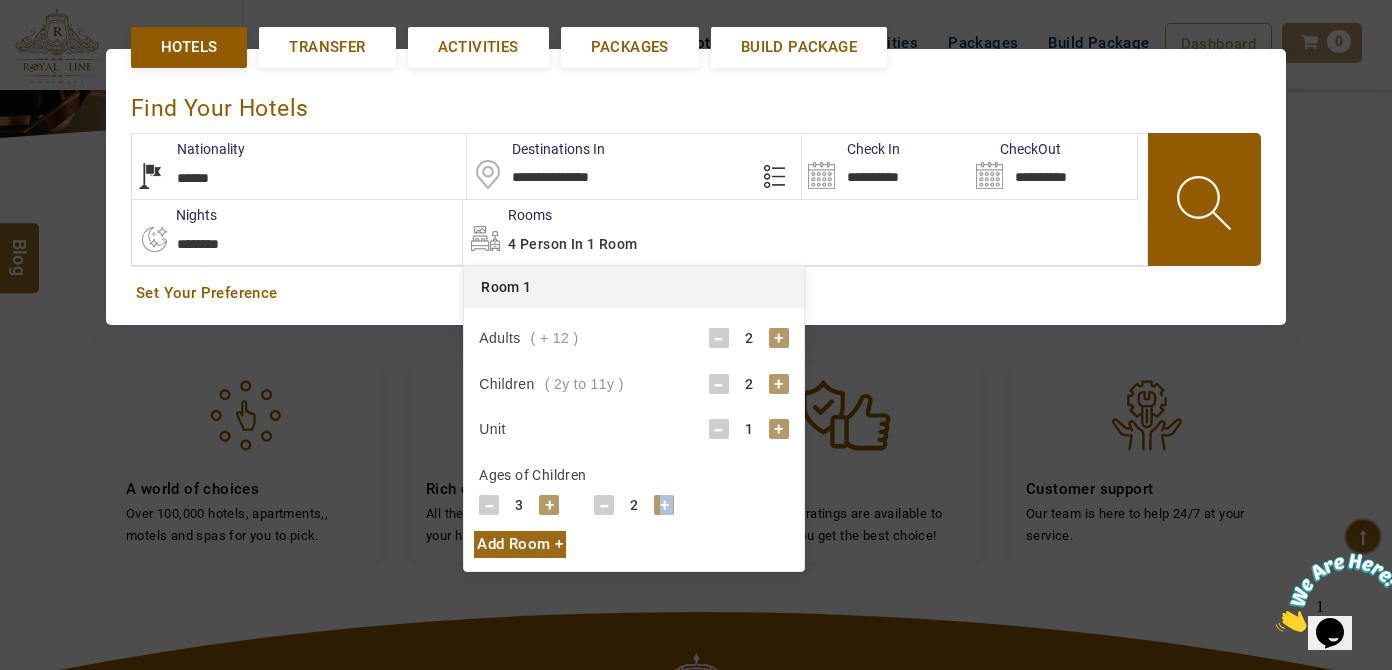 click on "+" at bounding box center (664, 505) 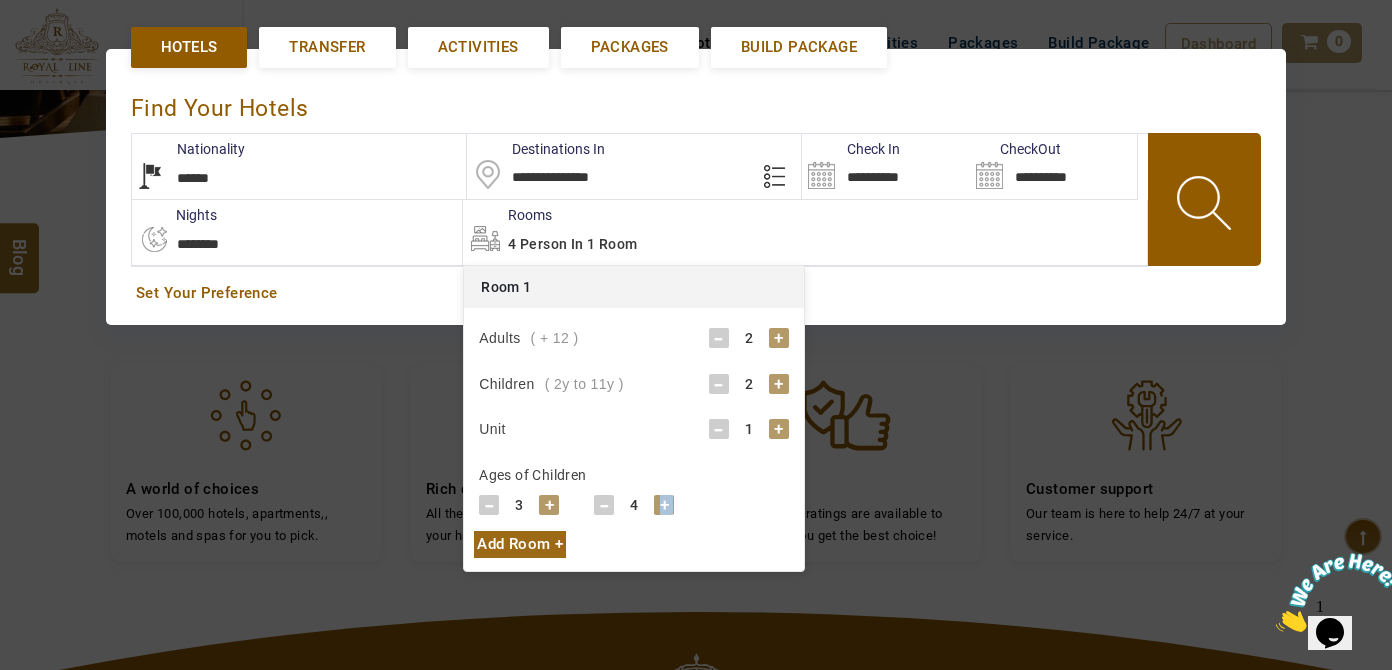 click on "+" at bounding box center [664, 505] 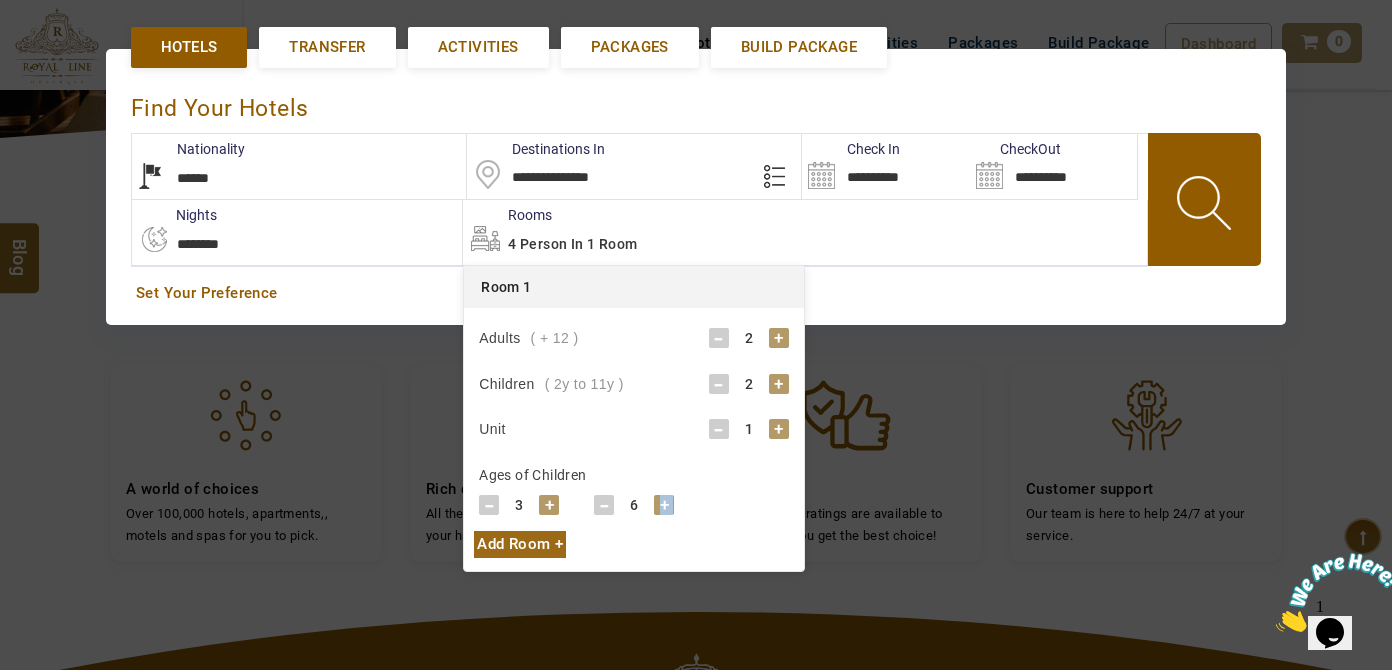 click on "+" at bounding box center (664, 505) 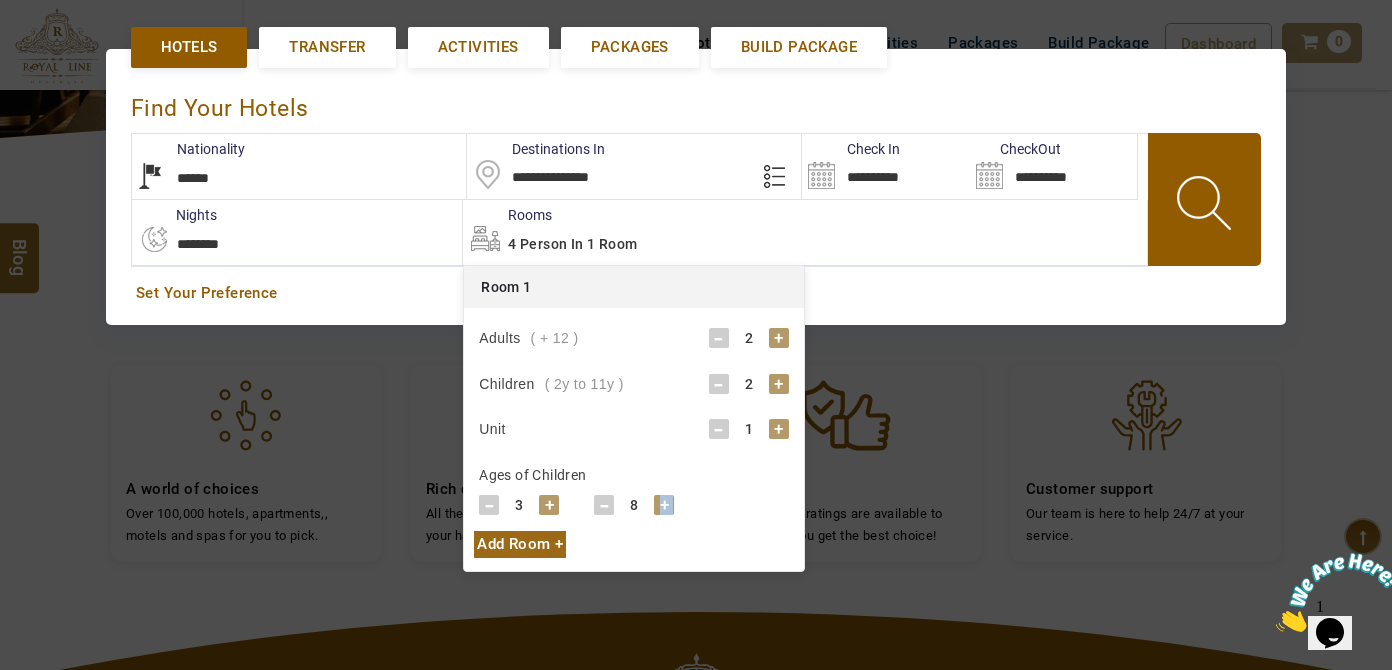 click on "+" at bounding box center [664, 505] 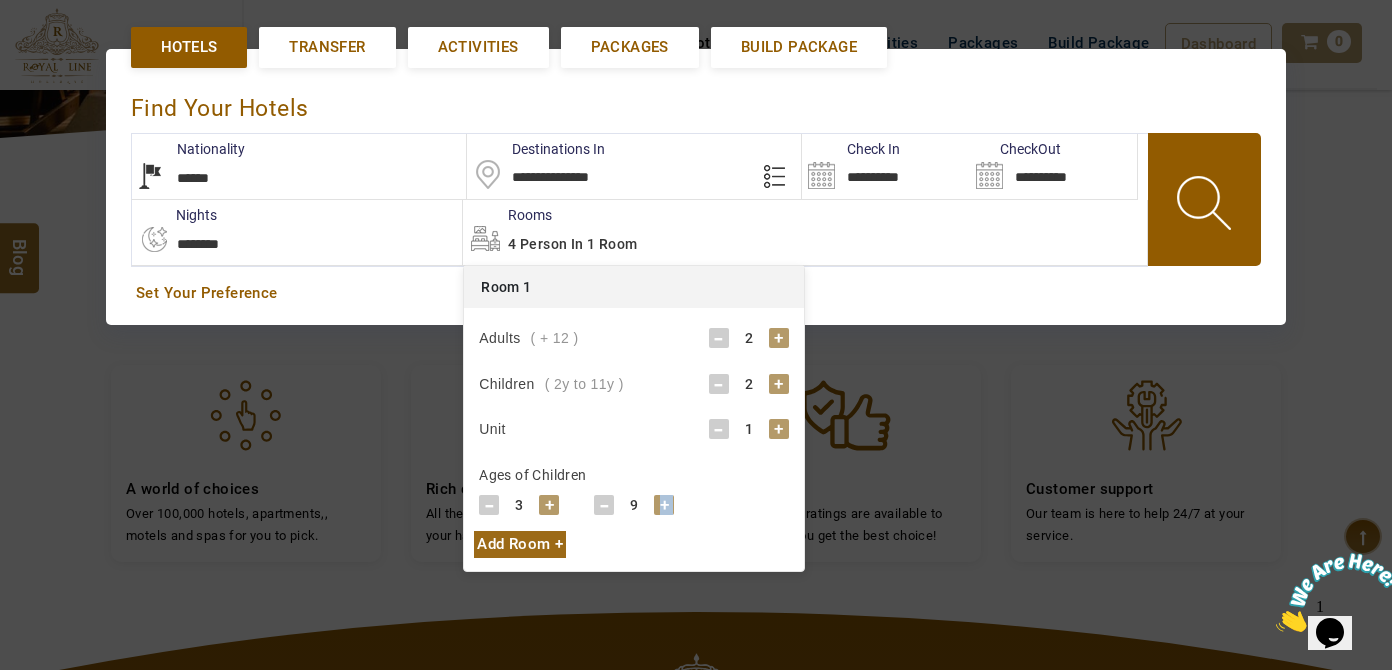 click on "+" at bounding box center [664, 505] 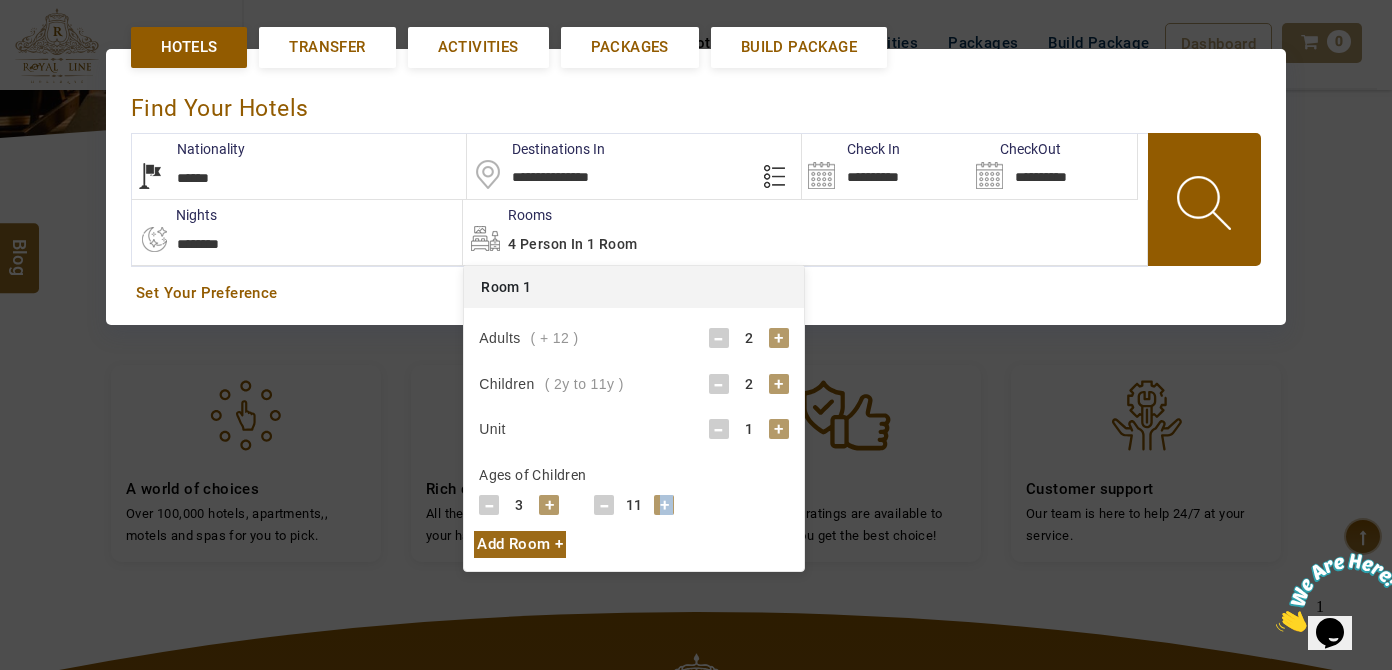 click on "+" at bounding box center (664, 505) 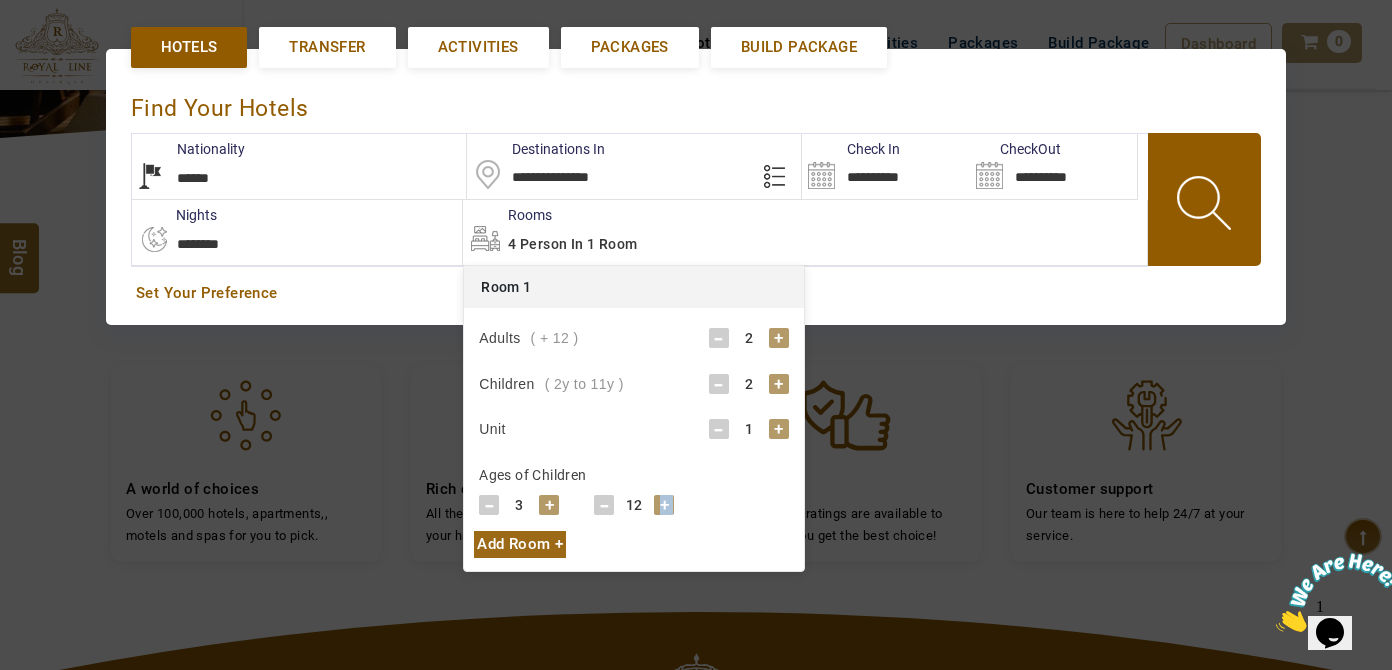 click on "+" at bounding box center (664, 505) 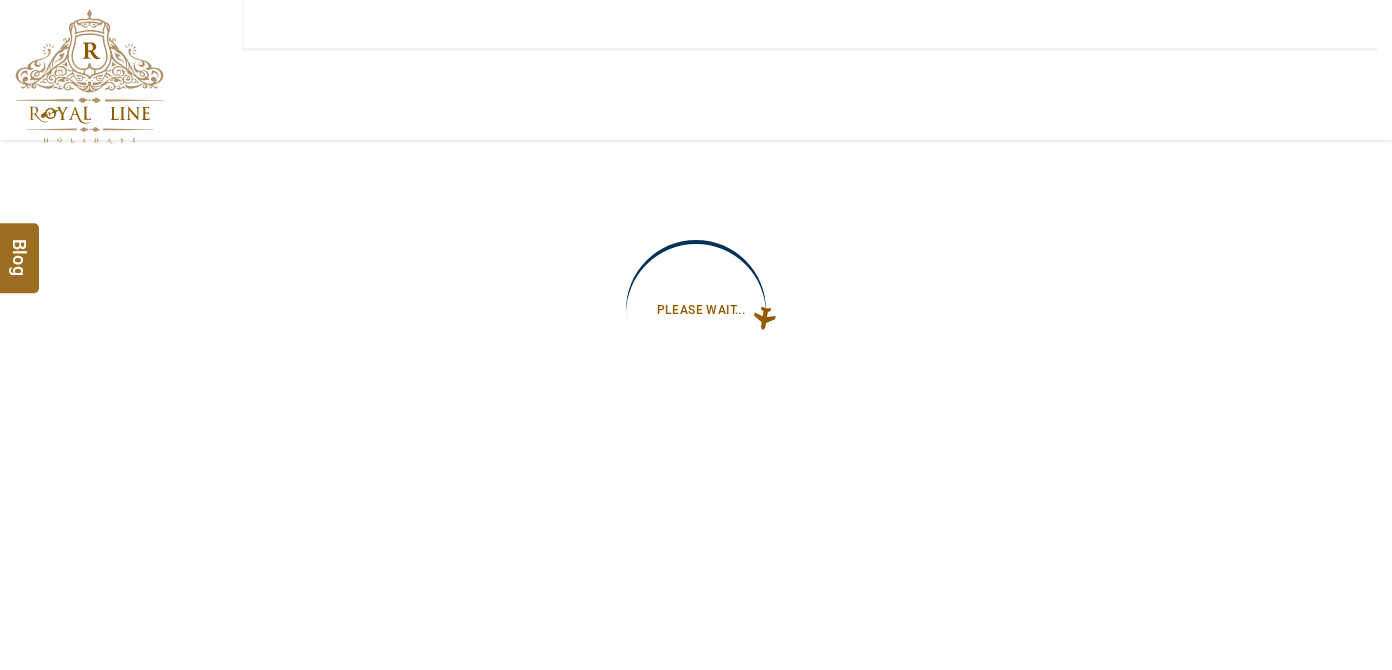 type on "**********" 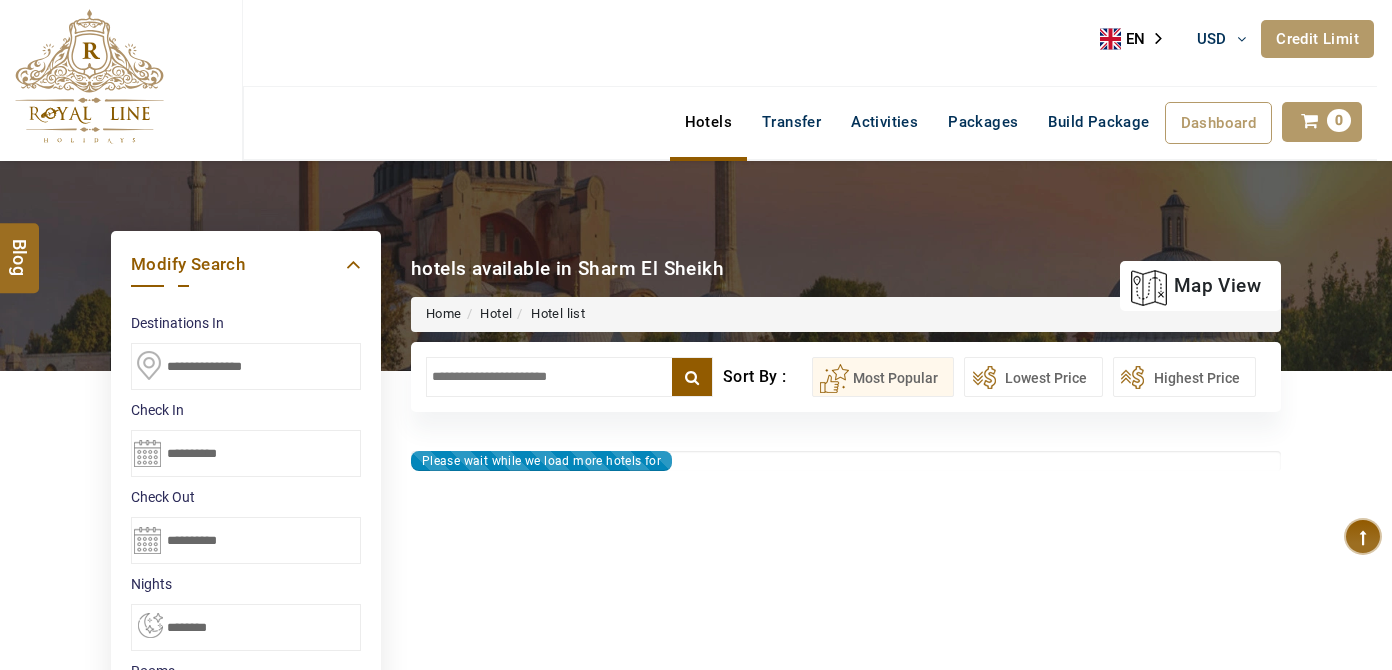 type on "**********" 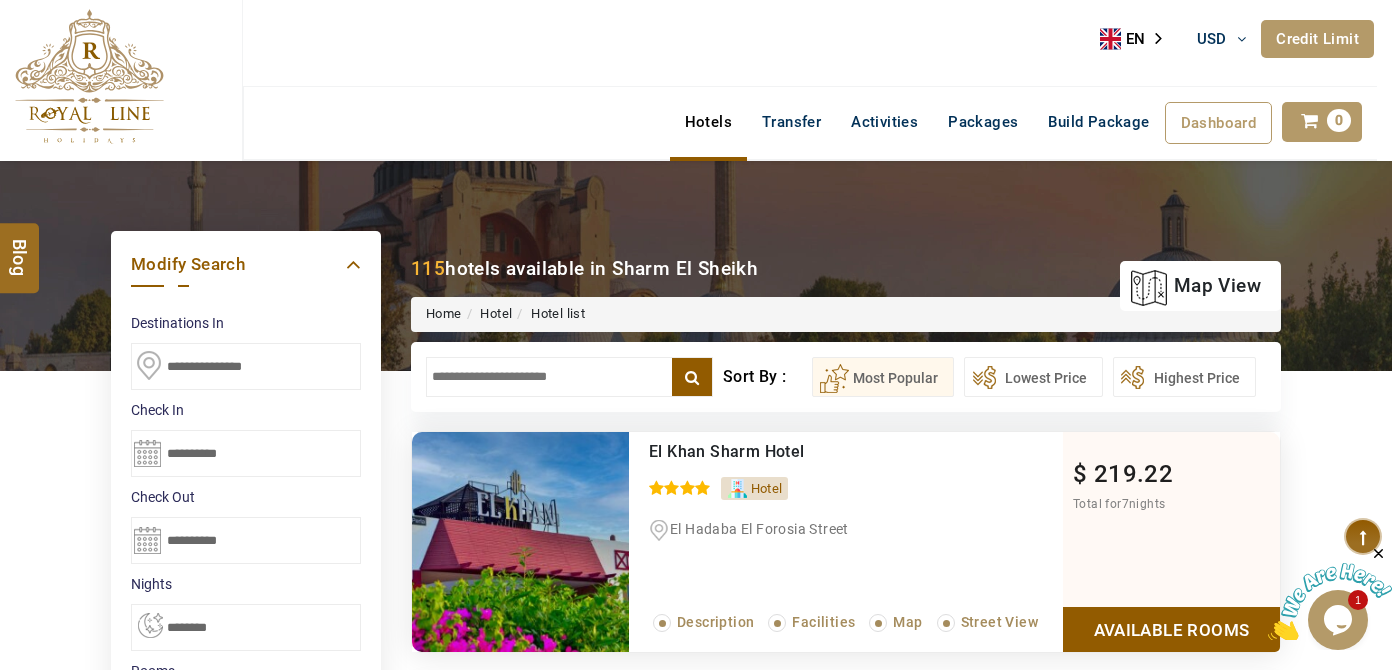 scroll, scrollTop: 0, scrollLeft: 0, axis: both 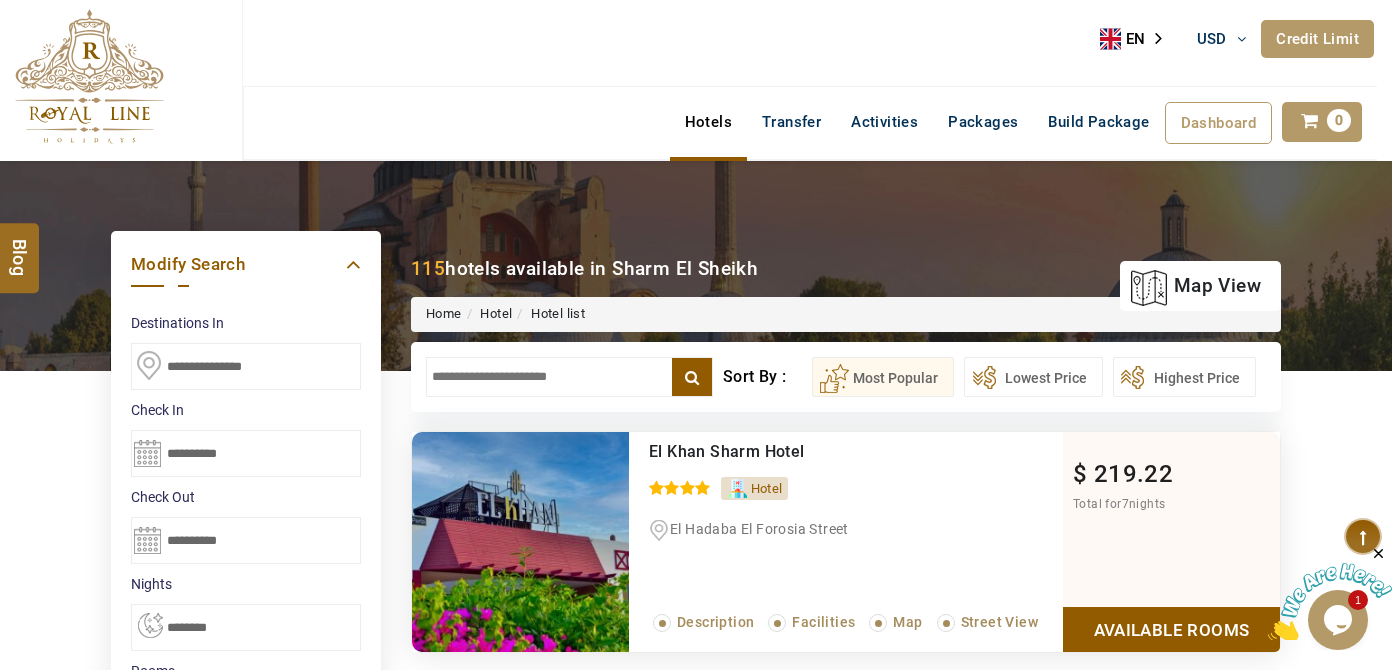 click at bounding box center [569, 377] 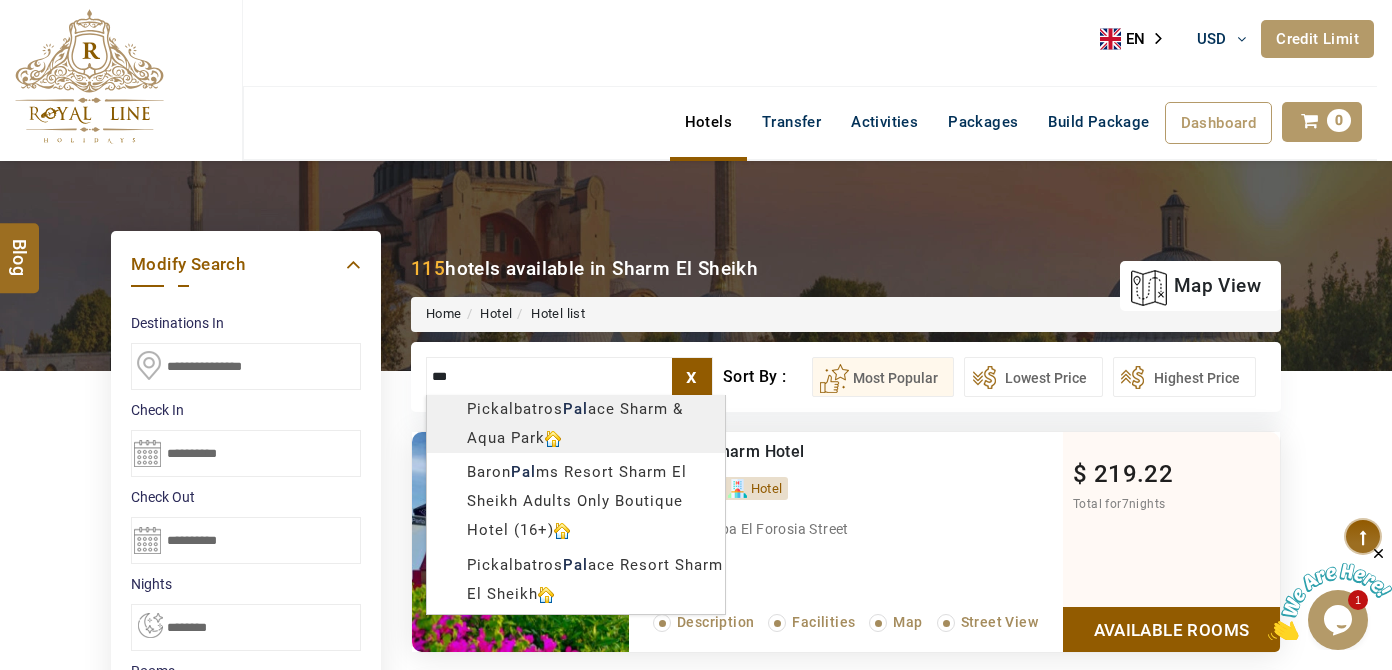 click on "LARISA HAWWARI USD AED  AED EUR  € USD  $ INR  ₹ THB  ฿ IDR  Rp BHD  BHD TRY  ₺ Credit Limit EN HE AR ES PT ZH Helpline
+971 55 344 0168 Register Now +971 55 344 0168 info@royallineholidays.com About Us What we Offer Blog Why Us Contact Hotels  Transfer Activities Packages Build Package Dashboard My Profile My Booking My Reports My Quotation Sign Out 0 Points Redeem Now To Redeem 9313  Points Future Points  3968   Points Credit Limit Credit Limit USD 25000.00 70% Complete Used USD 15098.42 Available USD 9901.58 Setting  Looks like you haven't added anything to your cart yet Countinue Shopping ****** ****** Please Wait.. Blog demo
Remember me Forgot
password? LOG IN Don't have an account?   Register Now My Booking View/ Print/Cancel Your Booking without Signing in Submit Applying Filters...... Hotels For You Will Be Loading Soon demo
In A Few Moment, You Will Be Celebrating Best Hotel options galore ! Check In   CheckOut Rooms Rooms Please Wait Please Wait ... X" at bounding box center [696, 1137] 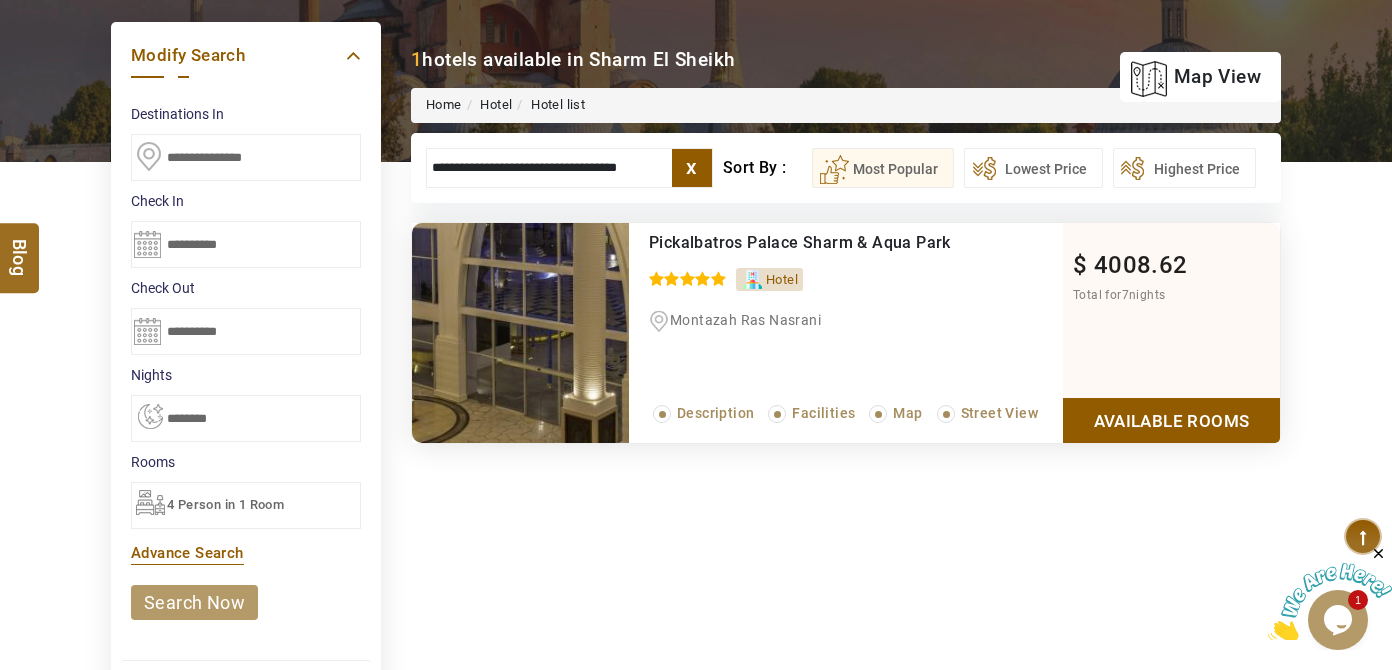 scroll, scrollTop: 272, scrollLeft: 0, axis: vertical 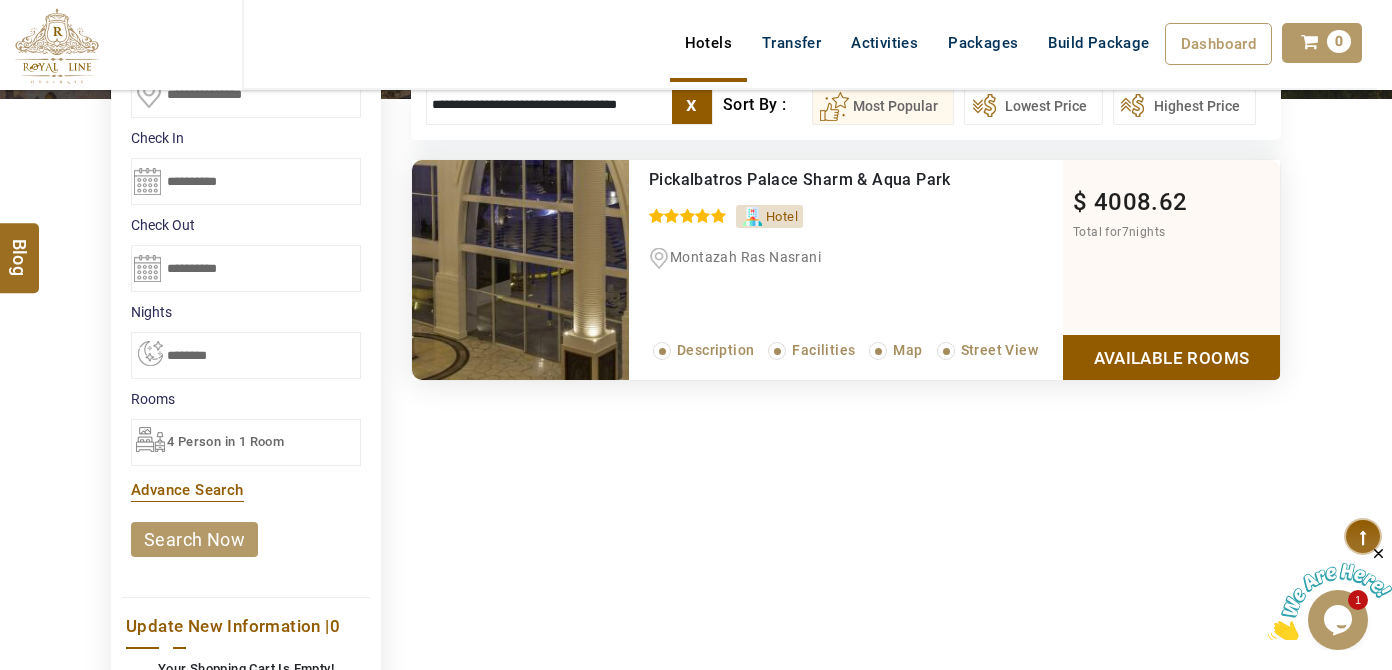 type on "**********" 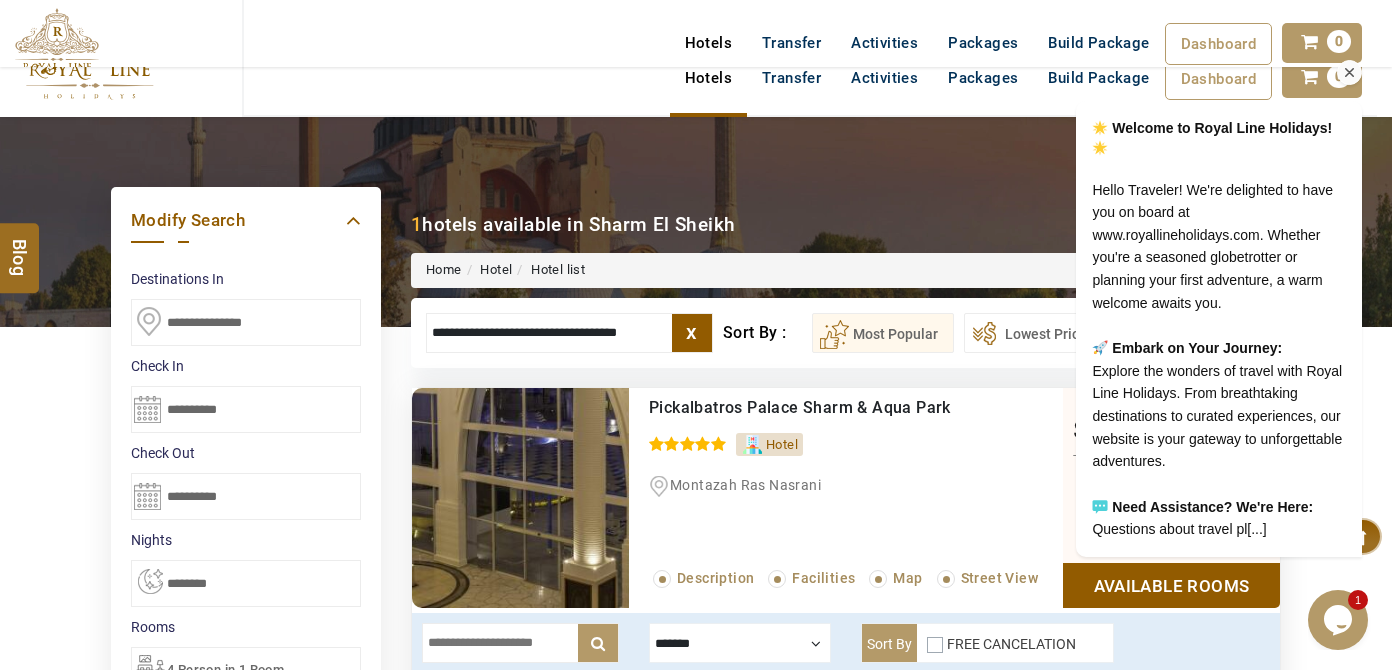 scroll, scrollTop: 16, scrollLeft: 0, axis: vertical 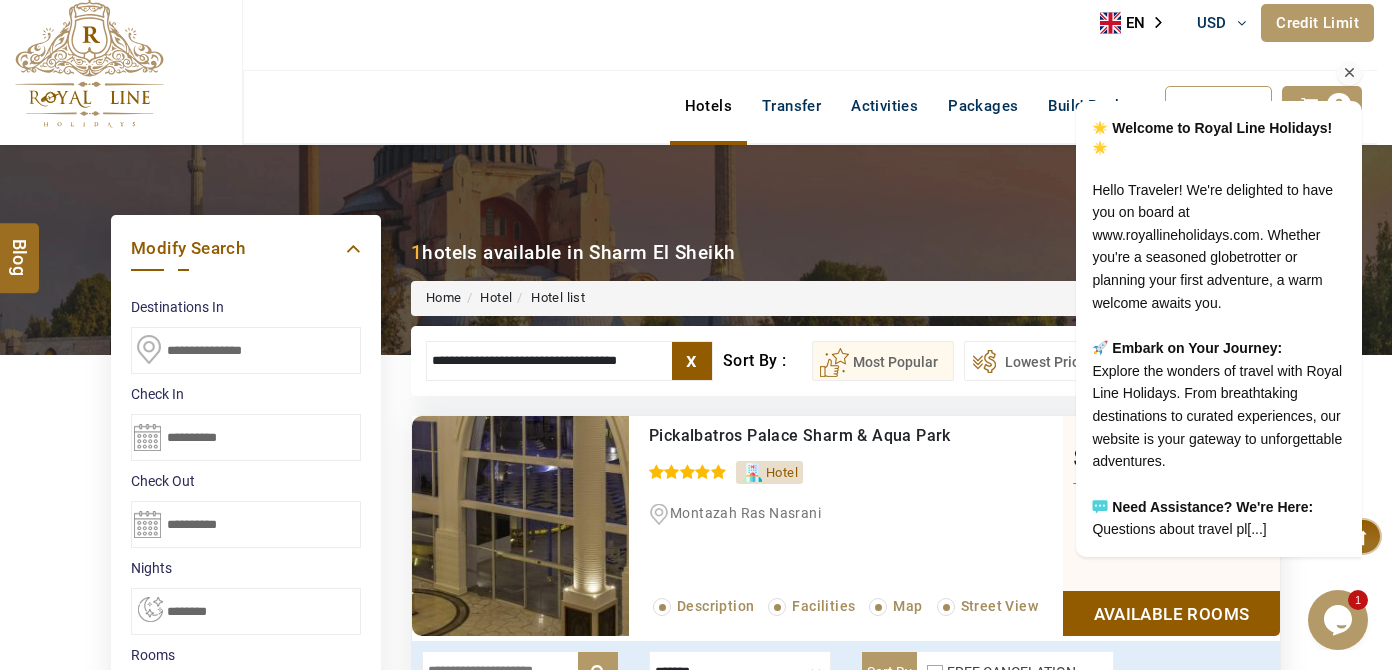 click at bounding box center [1350, 73] 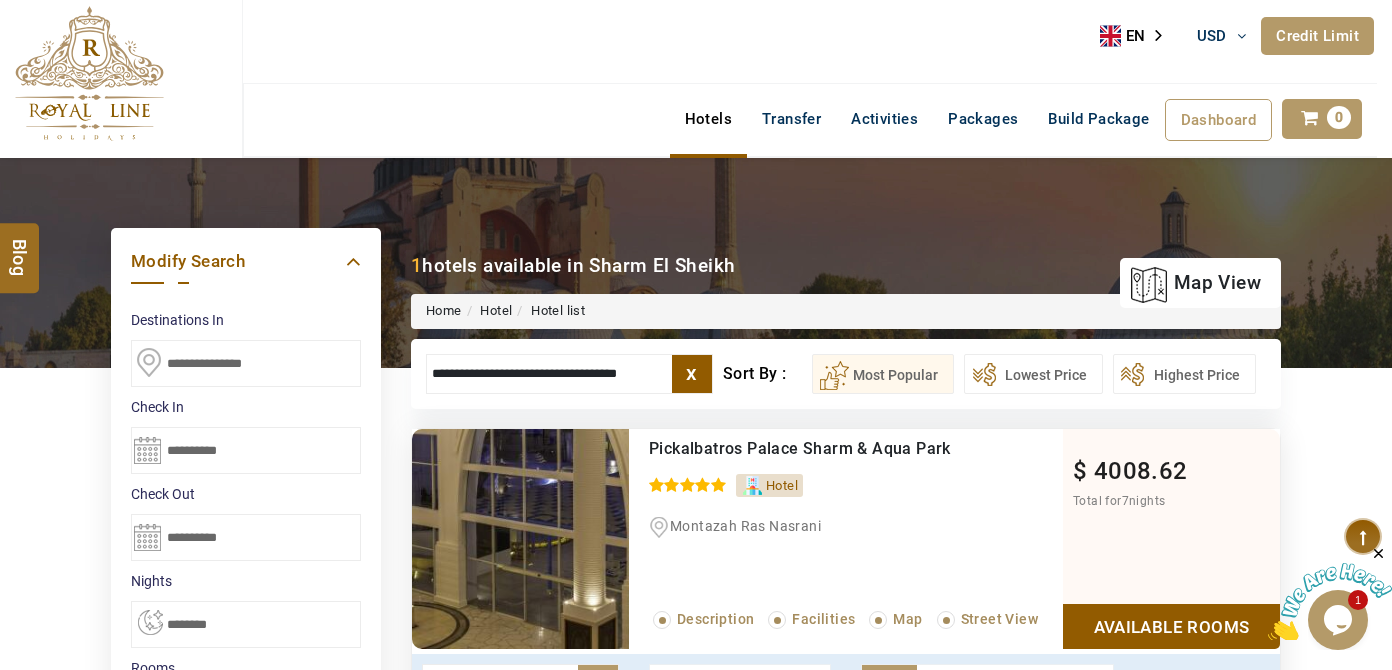 scroll, scrollTop: 0, scrollLeft: 0, axis: both 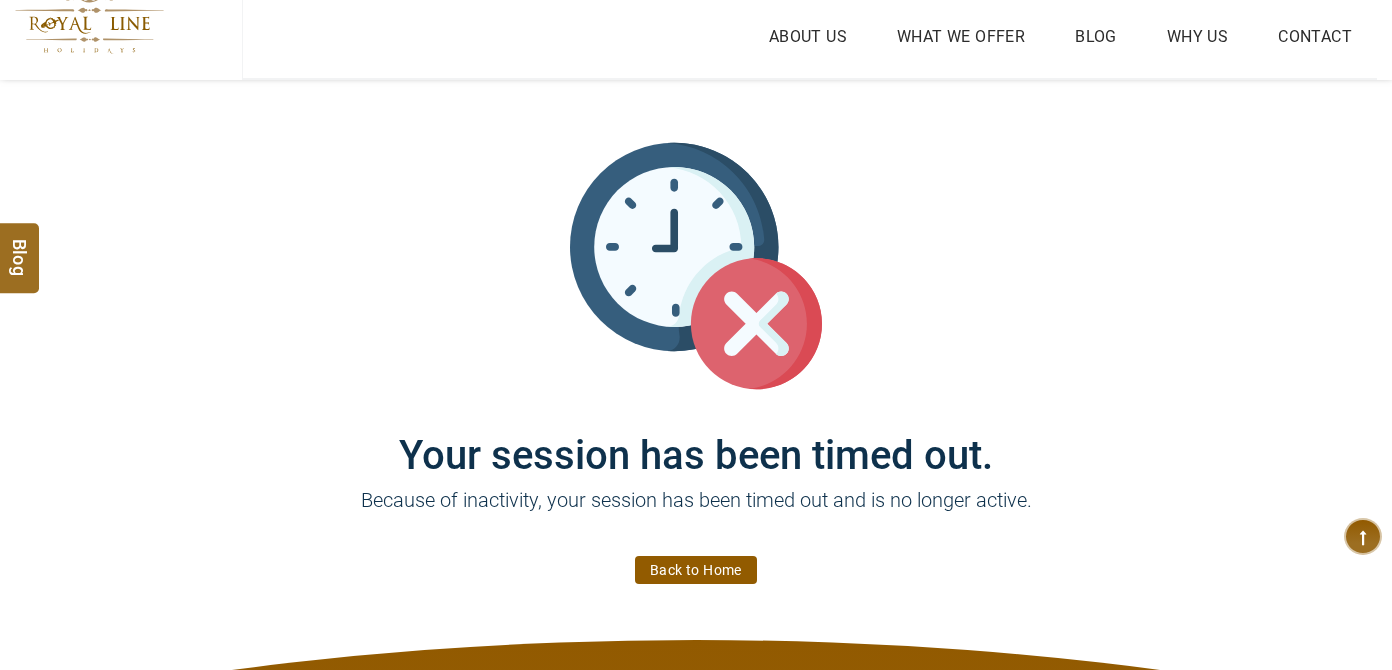 click at bounding box center (89, -14) 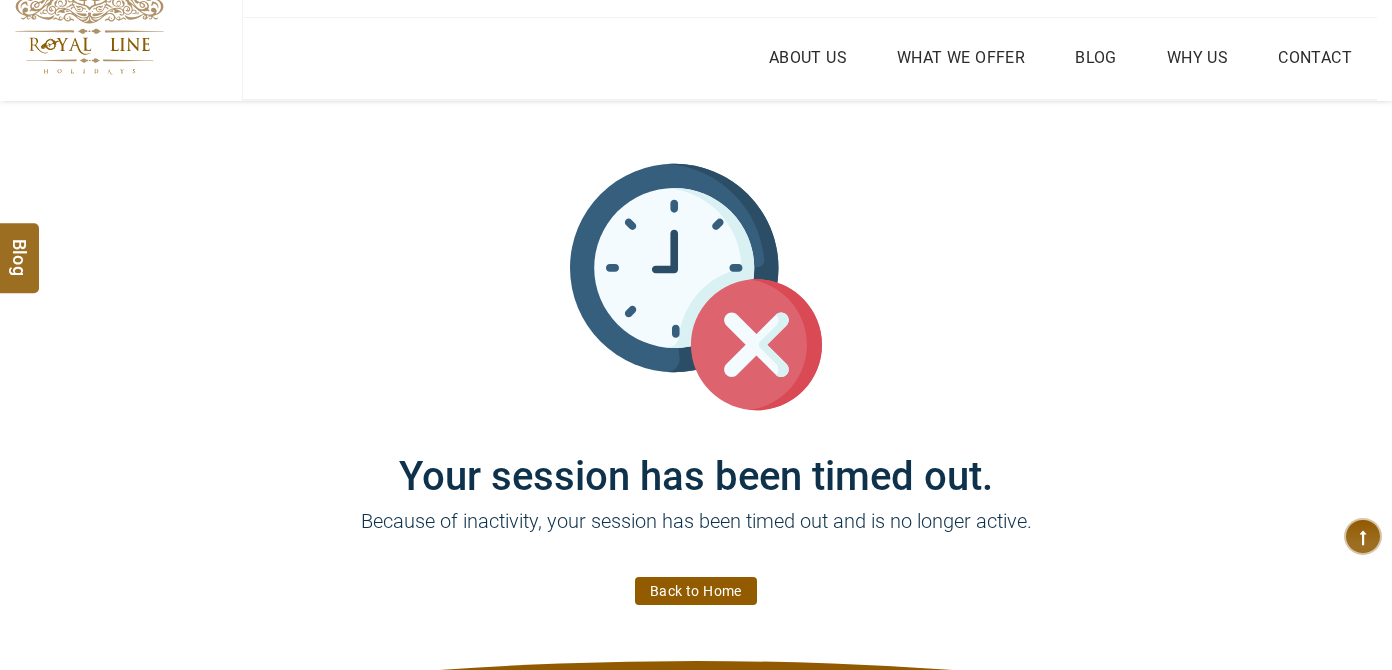scroll, scrollTop: 0, scrollLeft: 0, axis: both 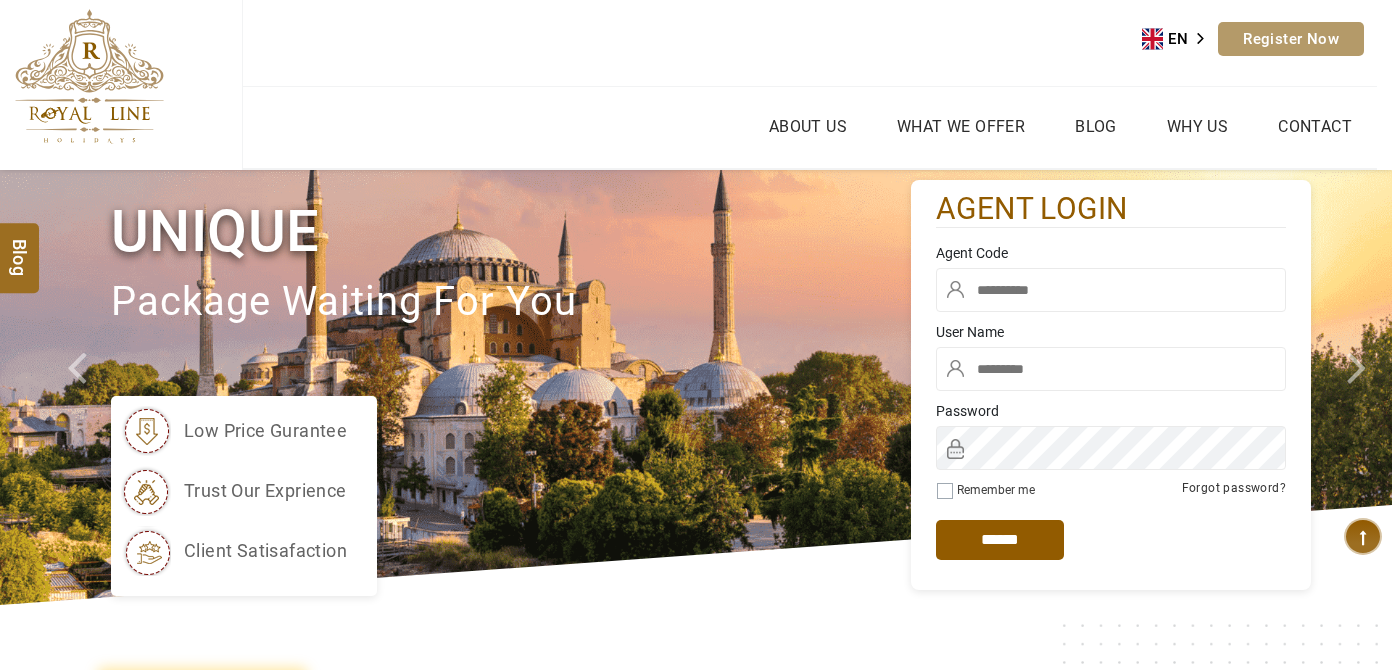 type on "******" 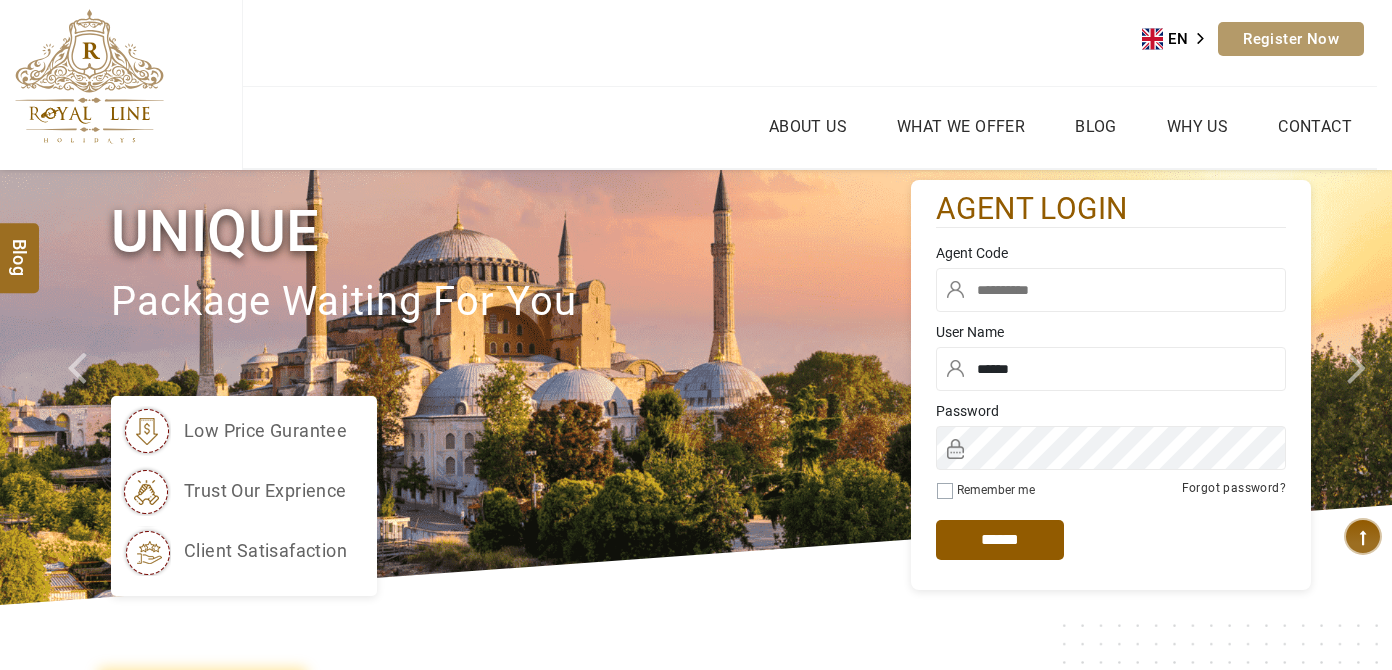 click at bounding box center (1111, 290) 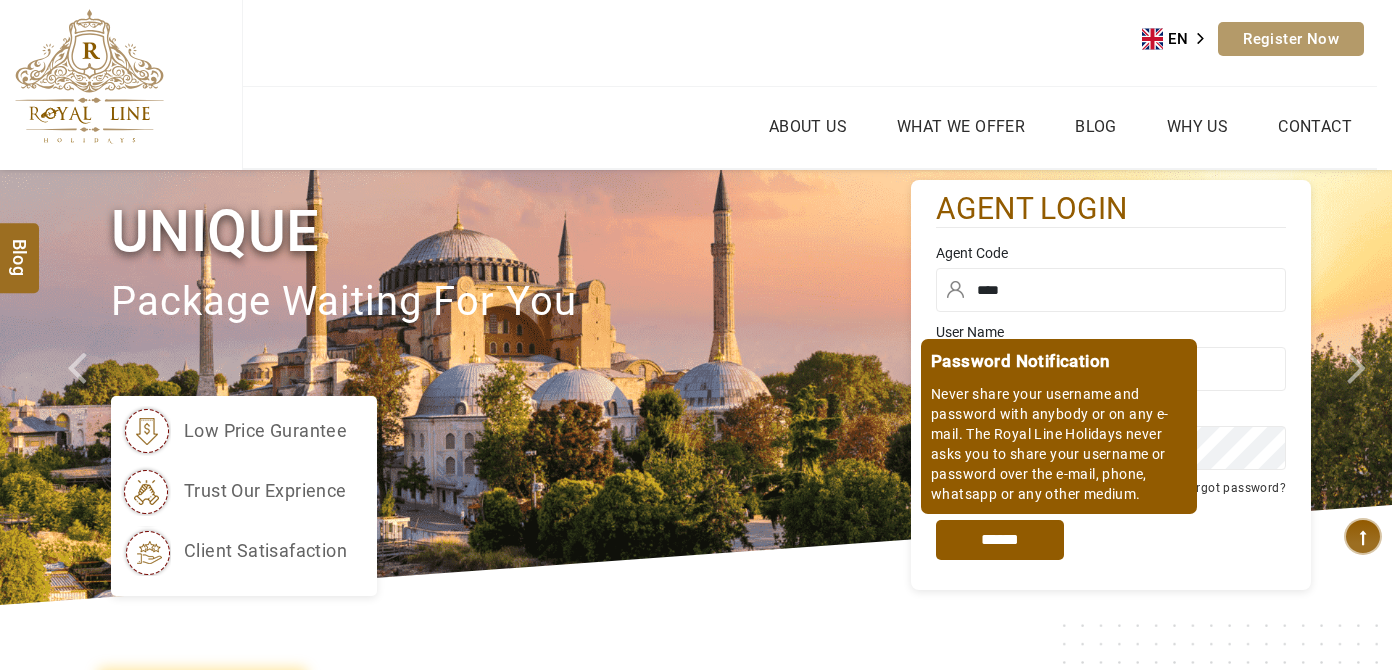 type on "****" 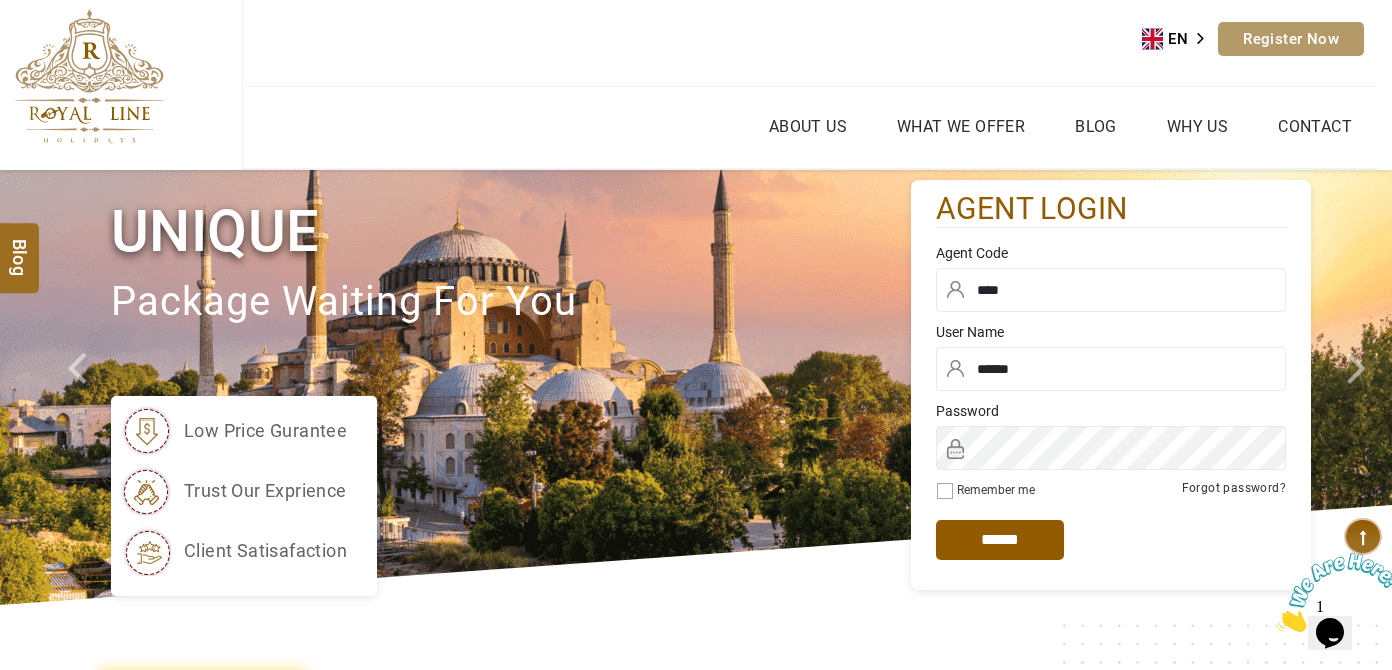 scroll, scrollTop: 0, scrollLeft: 0, axis: both 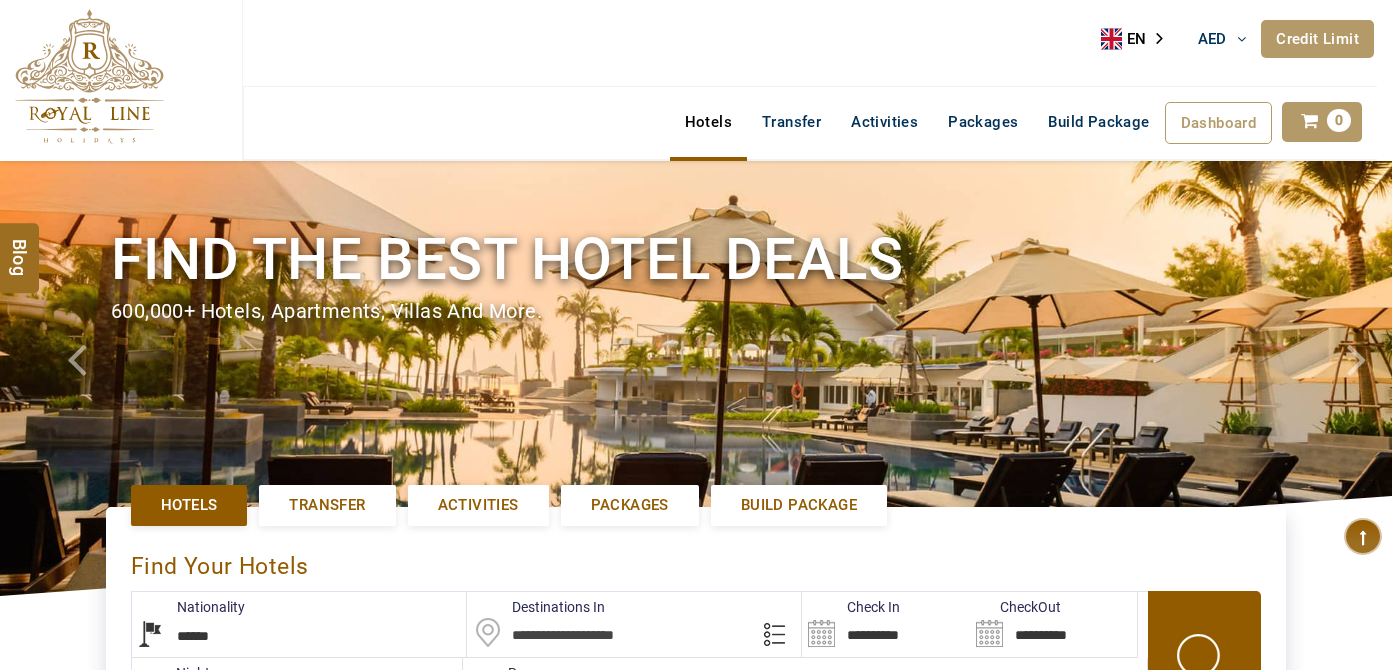 select on "******" 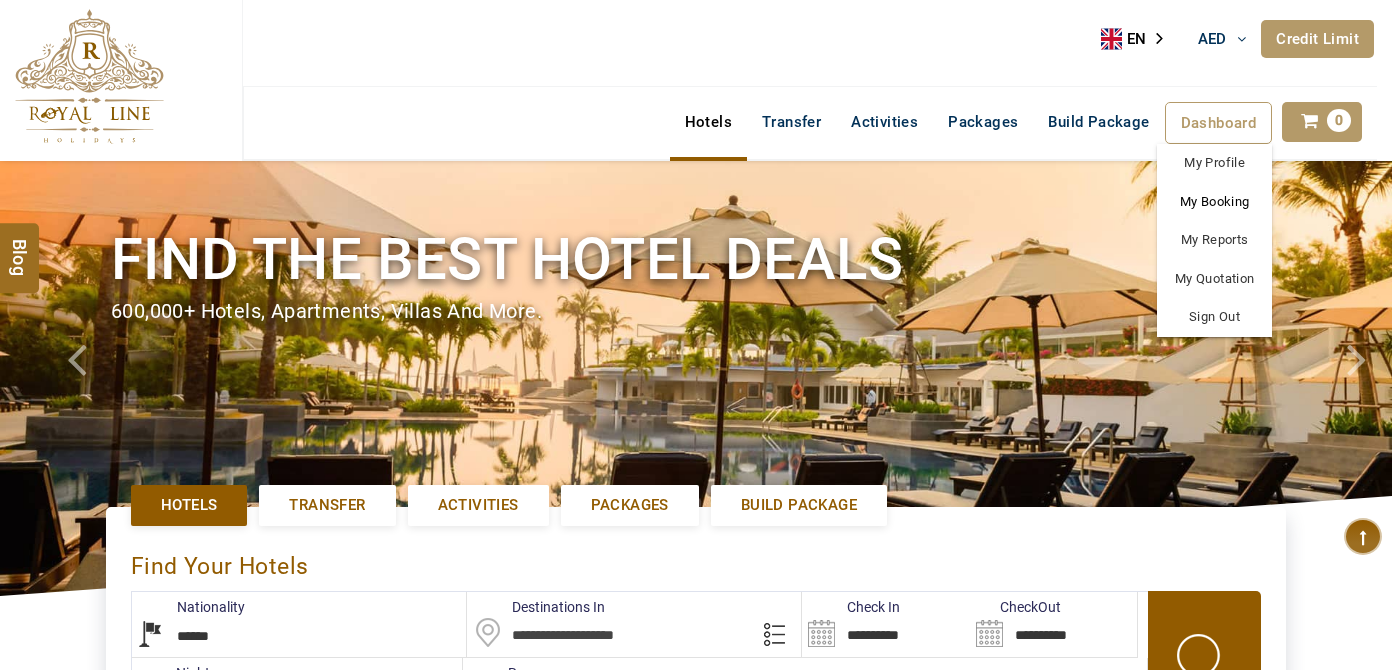 click on "My Booking" at bounding box center (1214, 202) 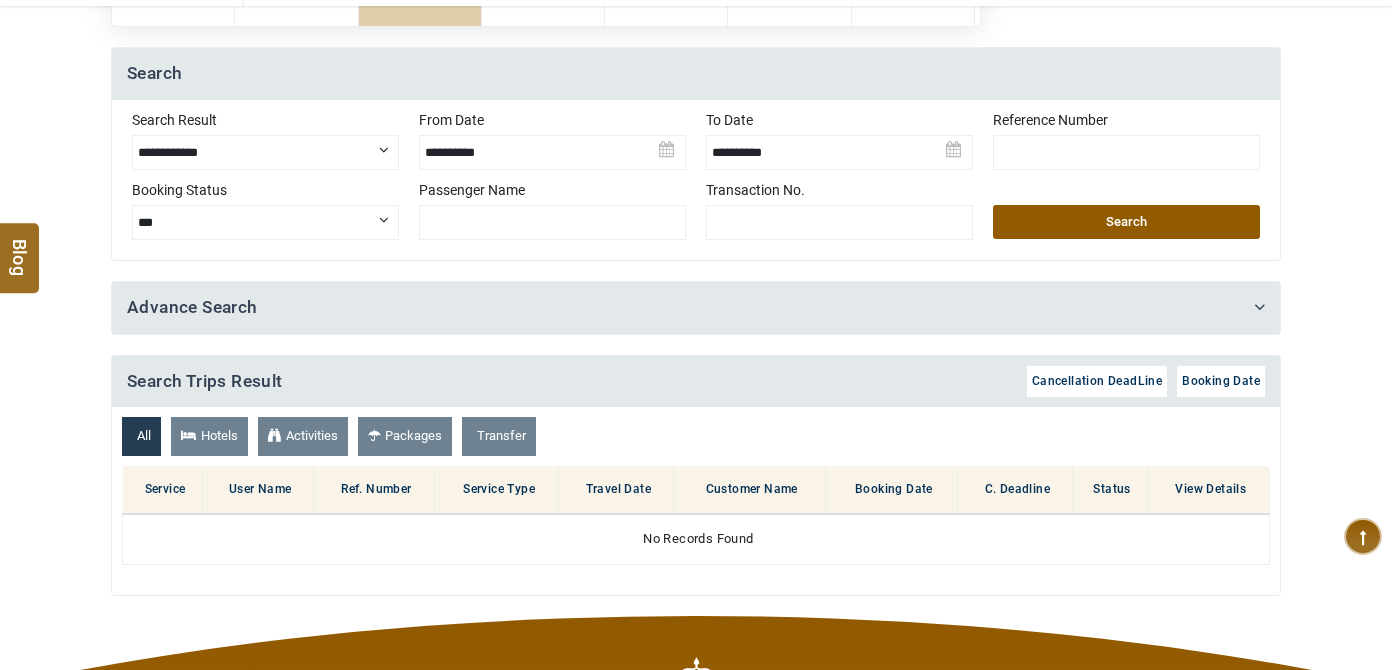 scroll, scrollTop: 454, scrollLeft: 0, axis: vertical 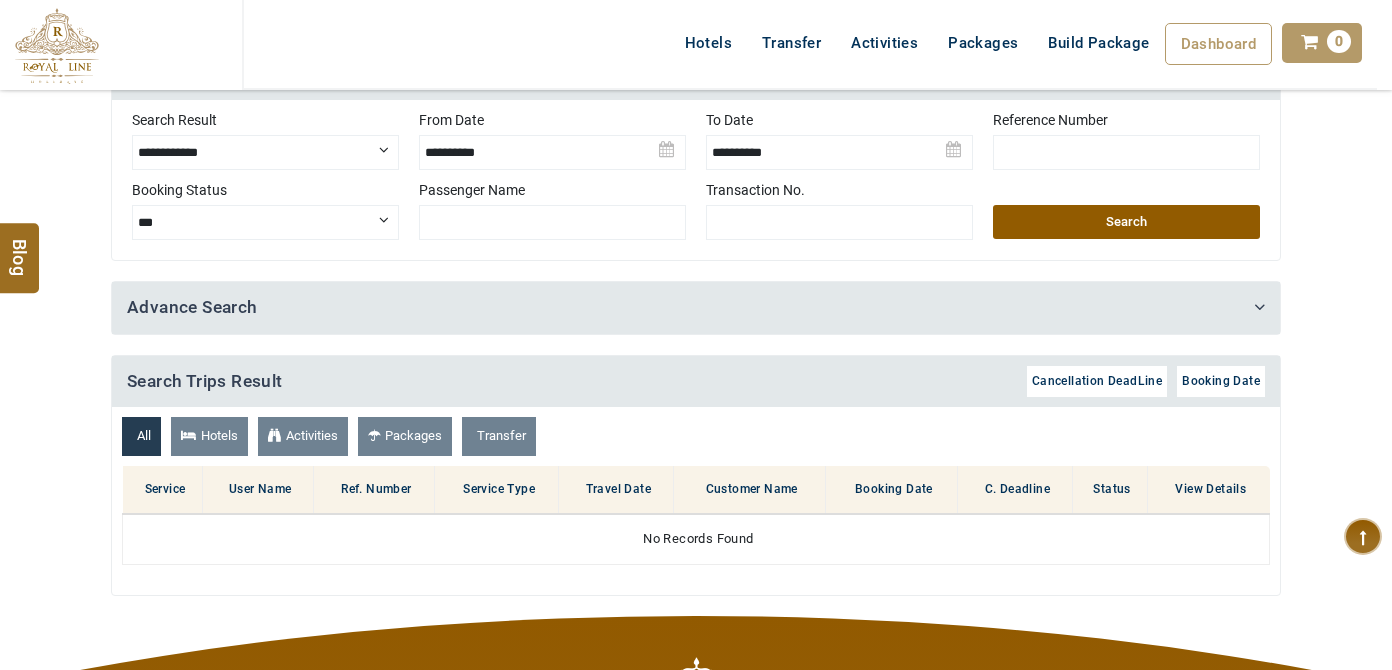 click at bounding box center [552, 145] 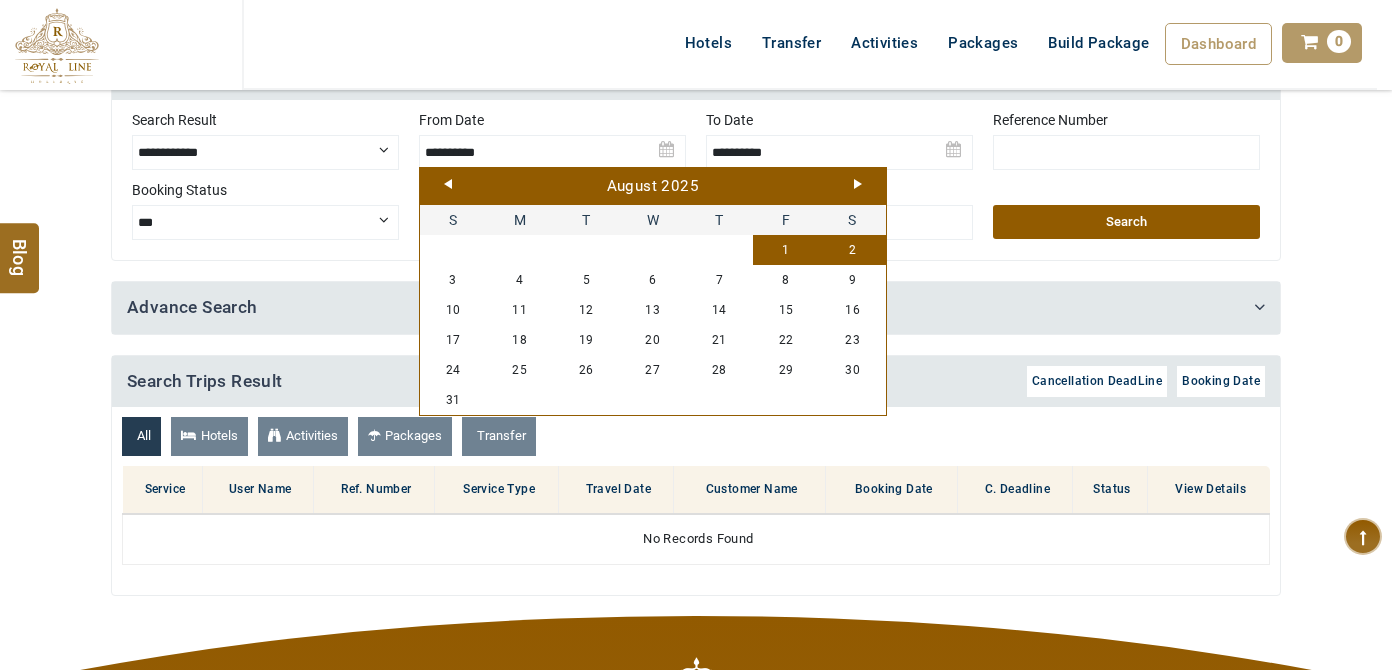 click on "August   2025" at bounding box center (653, 187) 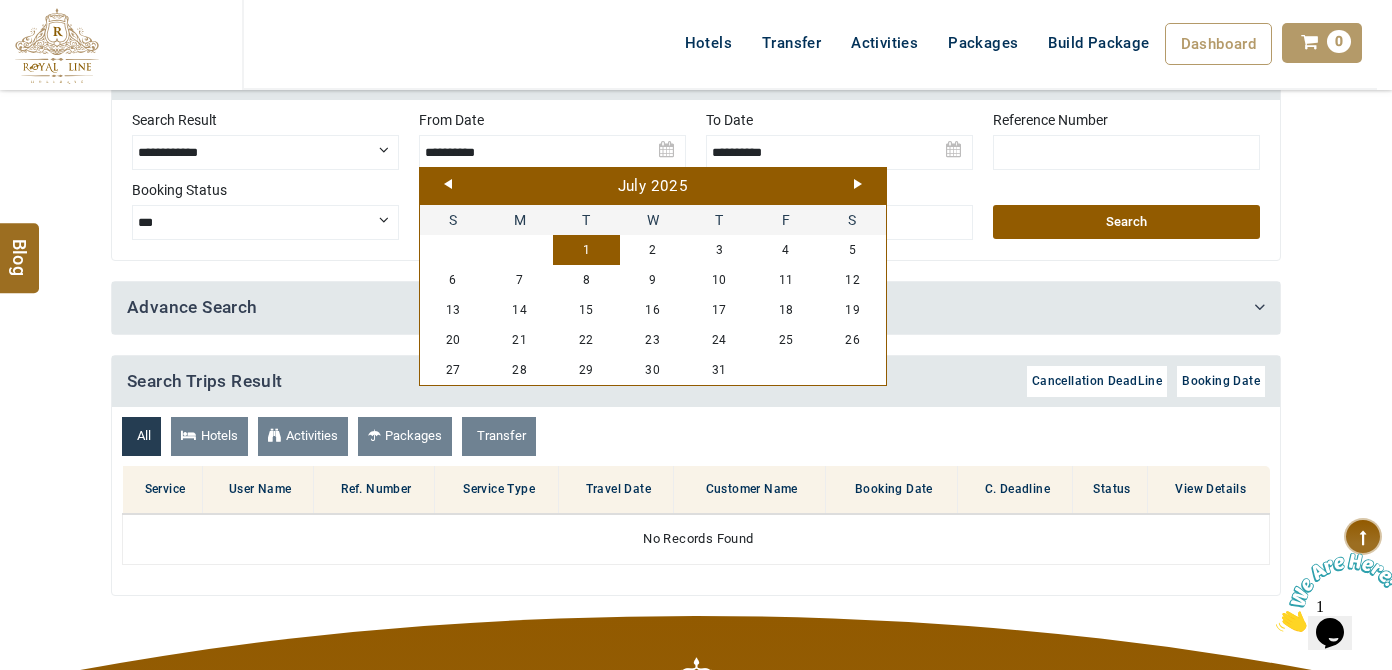 scroll, scrollTop: 0, scrollLeft: 0, axis: both 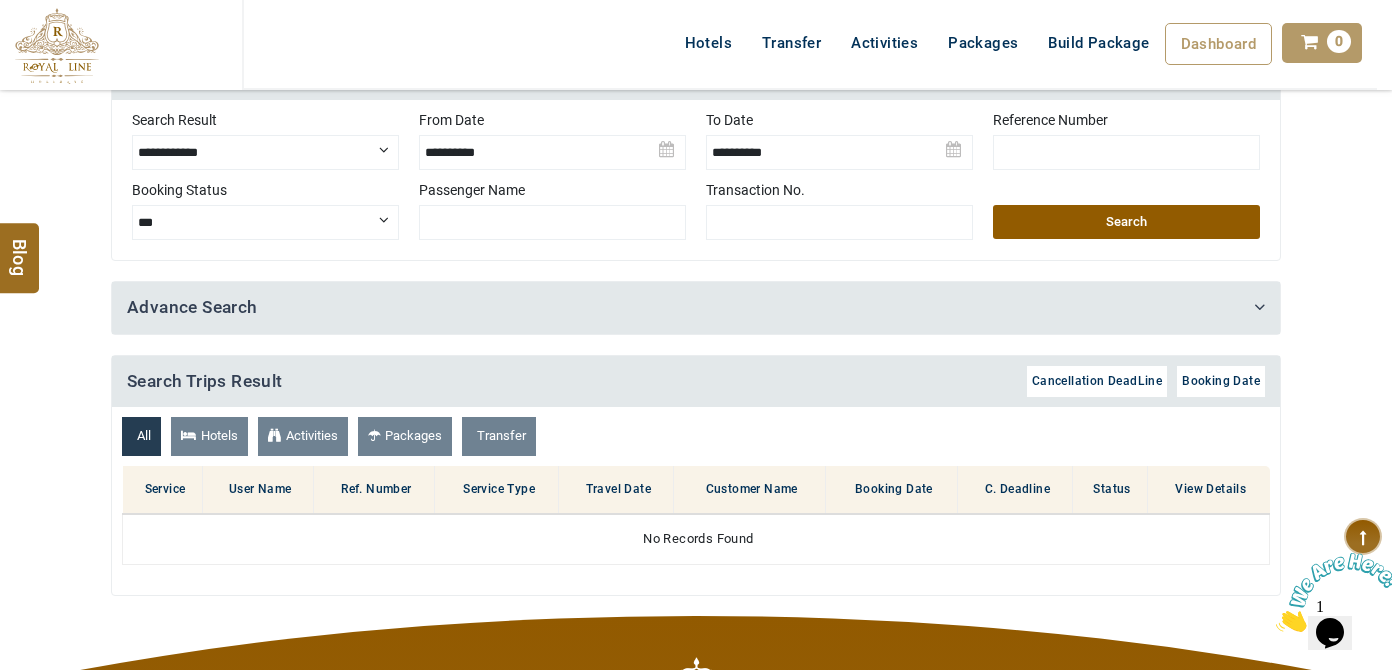 click on "Search" at bounding box center [1126, 222] 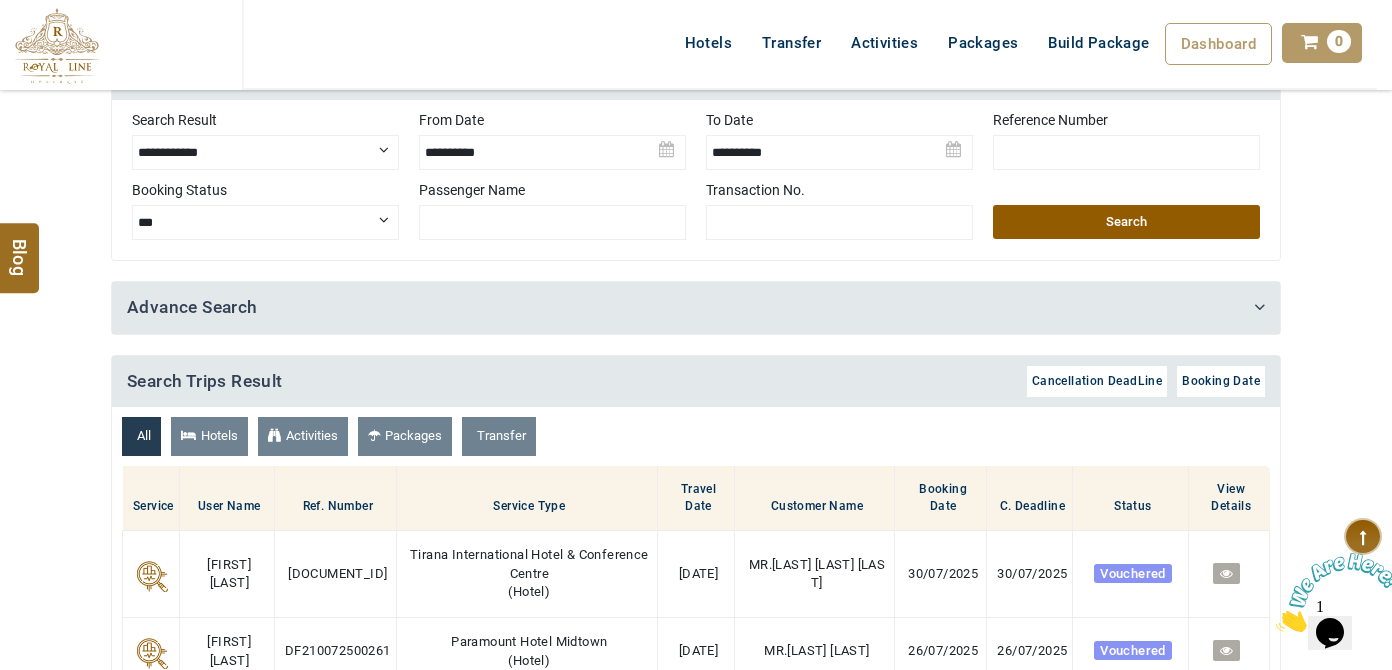 click on "Search" at bounding box center [1126, 222] 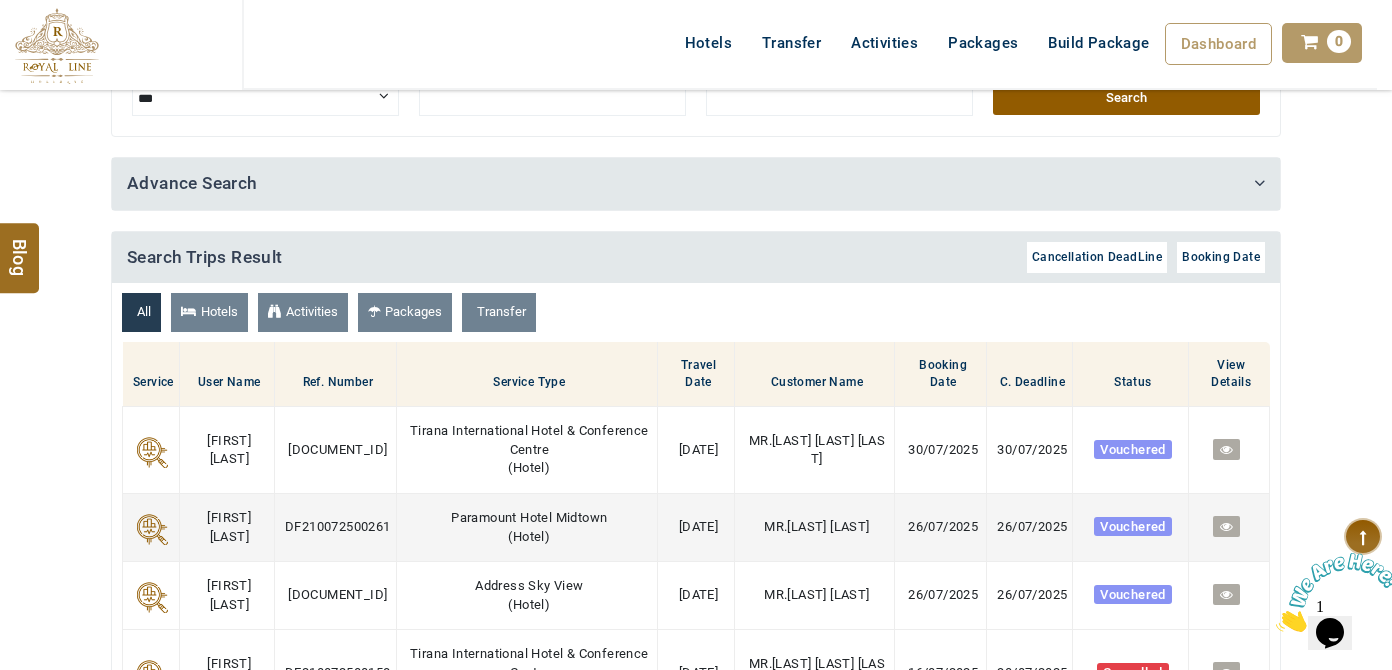scroll, scrollTop: 818, scrollLeft: 0, axis: vertical 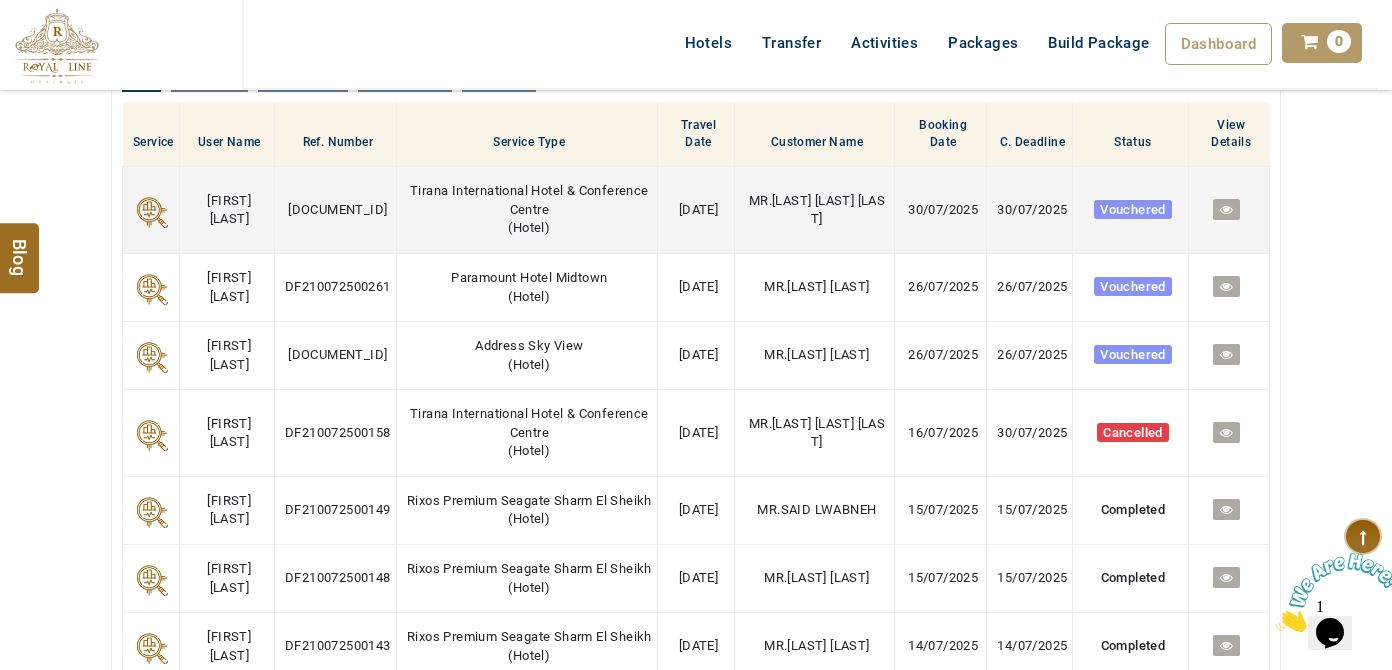 click at bounding box center (1226, 209) 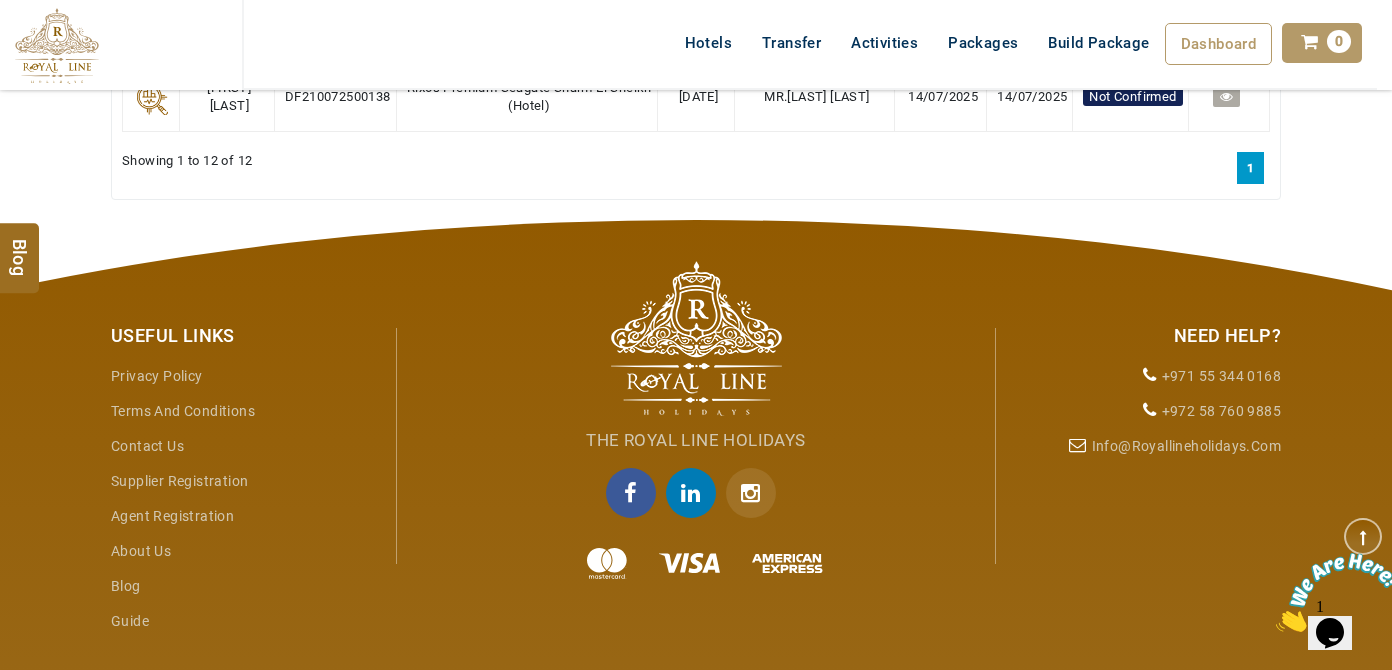 scroll, scrollTop: 1727, scrollLeft: 0, axis: vertical 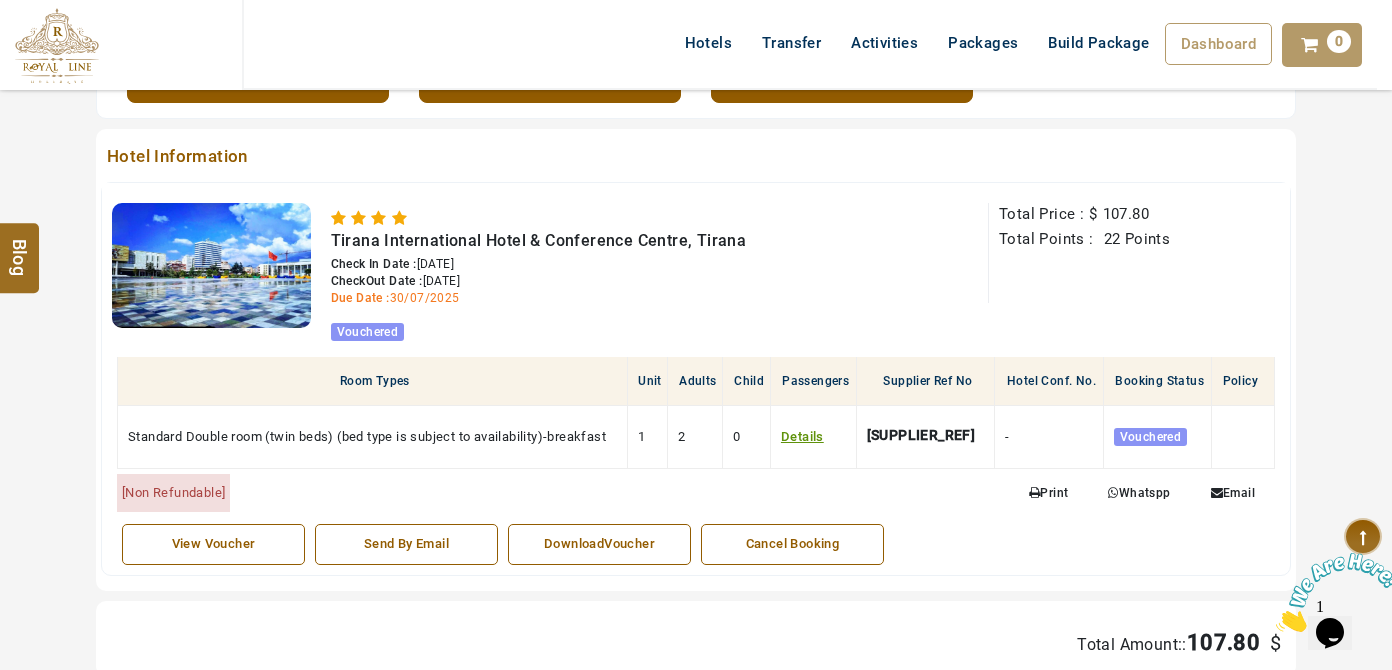 click on "View Voucher" at bounding box center [213, 544] 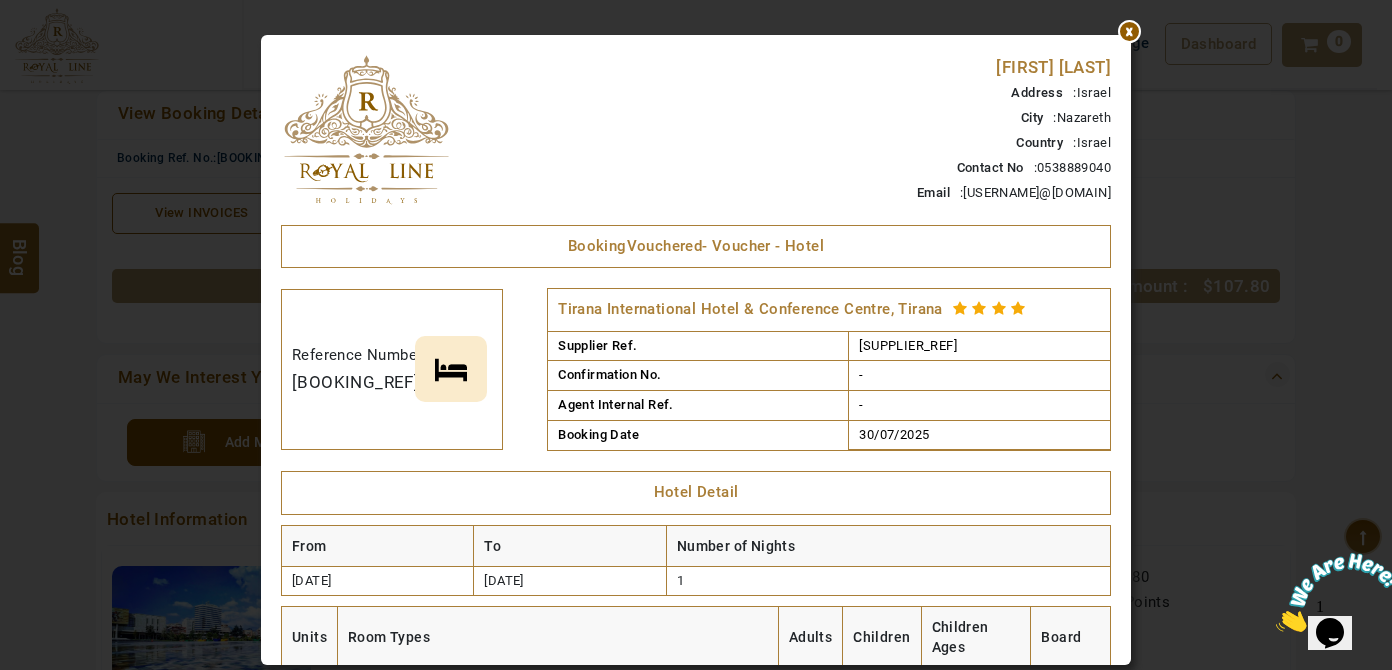 scroll, scrollTop: 454, scrollLeft: 0, axis: vertical 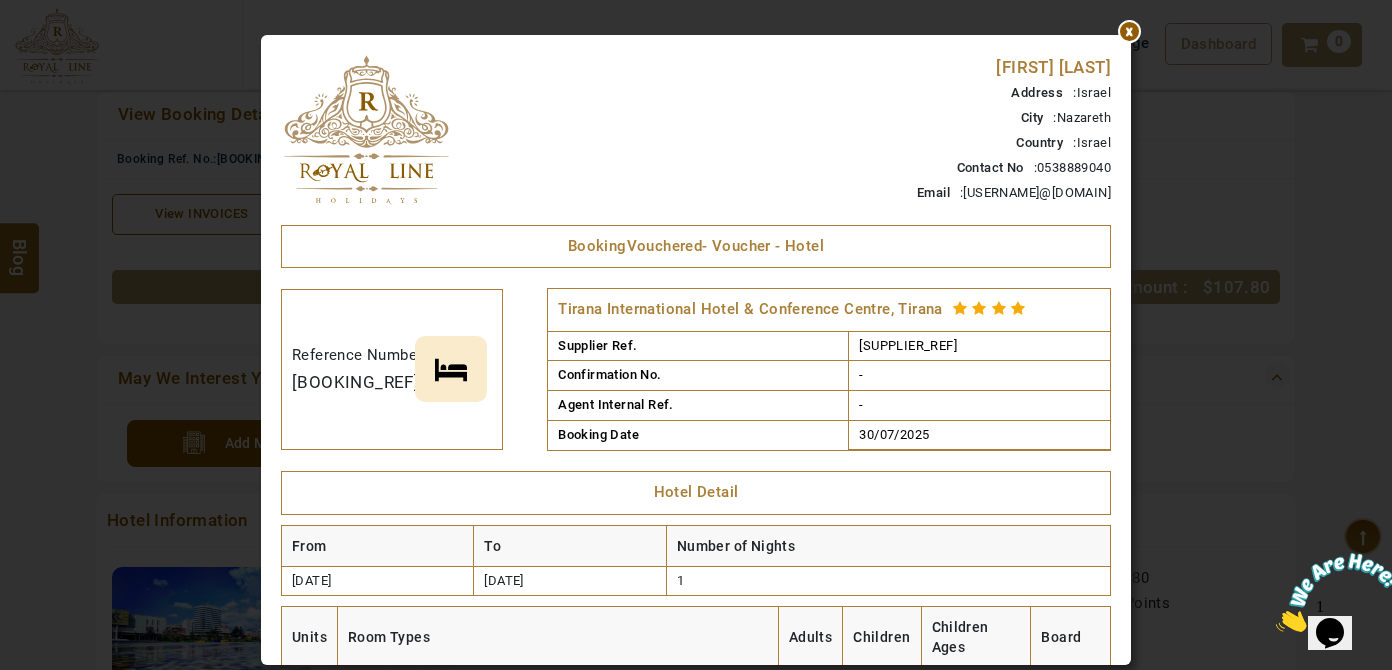 click on "[TITLE].[FIRST] [LAST] Address  :  [COUNTRY] City  :  [CITY] Country  :  [COUNTRY] Contact No  :  [PHONE] Email  :  [USERNAME]@[DOMAIN] Booking  Vouchered - Voucher - Hotel Reference  Number [BOOKING_REF] Tirana International Hotel & Conference Centre, Tirana Supplier Ref.  [SUPPLIER_REF] Confirmation No.   -   Agent Internal Ref.   - Booking Date    [DATE] Hotel  Detail From To  Number of Nights [DATE] [DATE]   1 Units Room Types Adults  Children  Children Ages Board 1 Standard Double room (twin beds) (bed type is subject to availability)-breakfast 2 0 (0,0,0,0) breakfast Guest  Name  : [TITLE].[FIRST] [LAST], [TITLE].[FIRST] [LAST],     Nationality  : [COUNTRY] Remark  :   Useful Info : Hotel Please Use Supplier Reference No. in Hotel At the Time Of Check In. Items Marked "Pending" Will take little Extra Time to Get it Confirmed,  We shall contact you Via Email, Once Confirmed. In case of No Show or Early Check Out 100% charges will apply no Part/Full Refund will be honored  Supplier's Note" at bounding box center [696, 335] 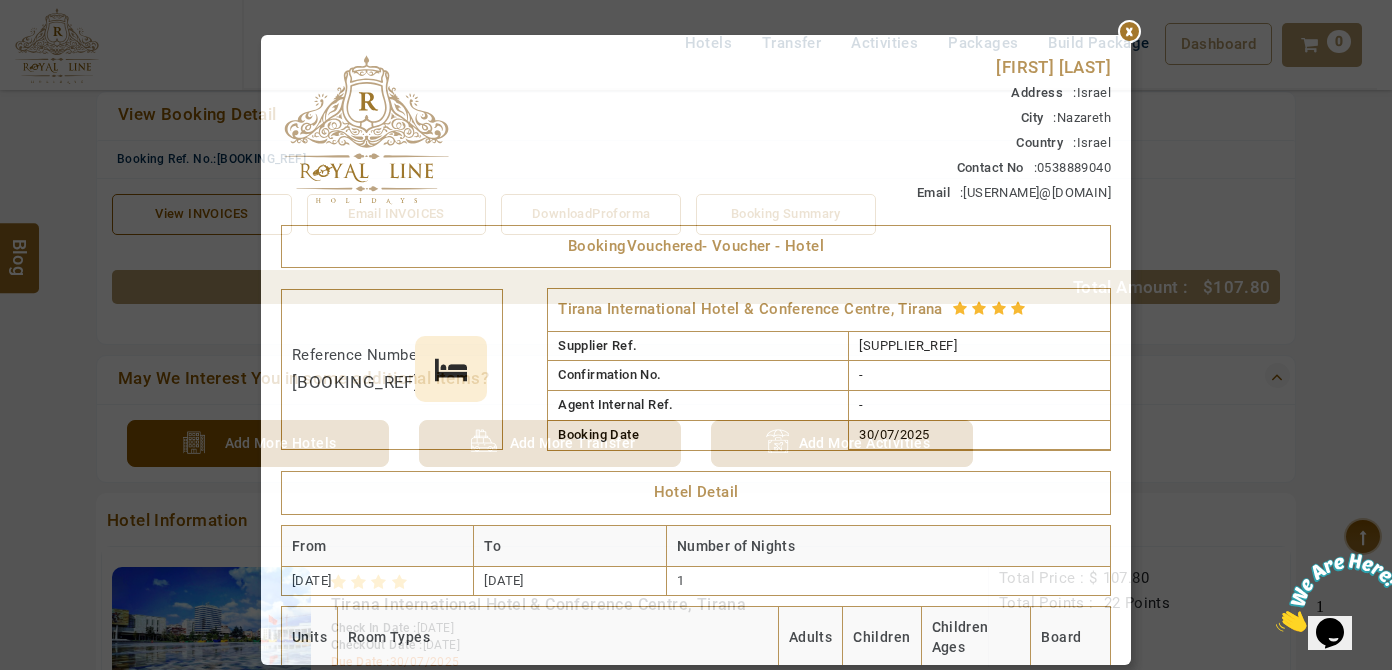 click at bounding box center (1131, 35) 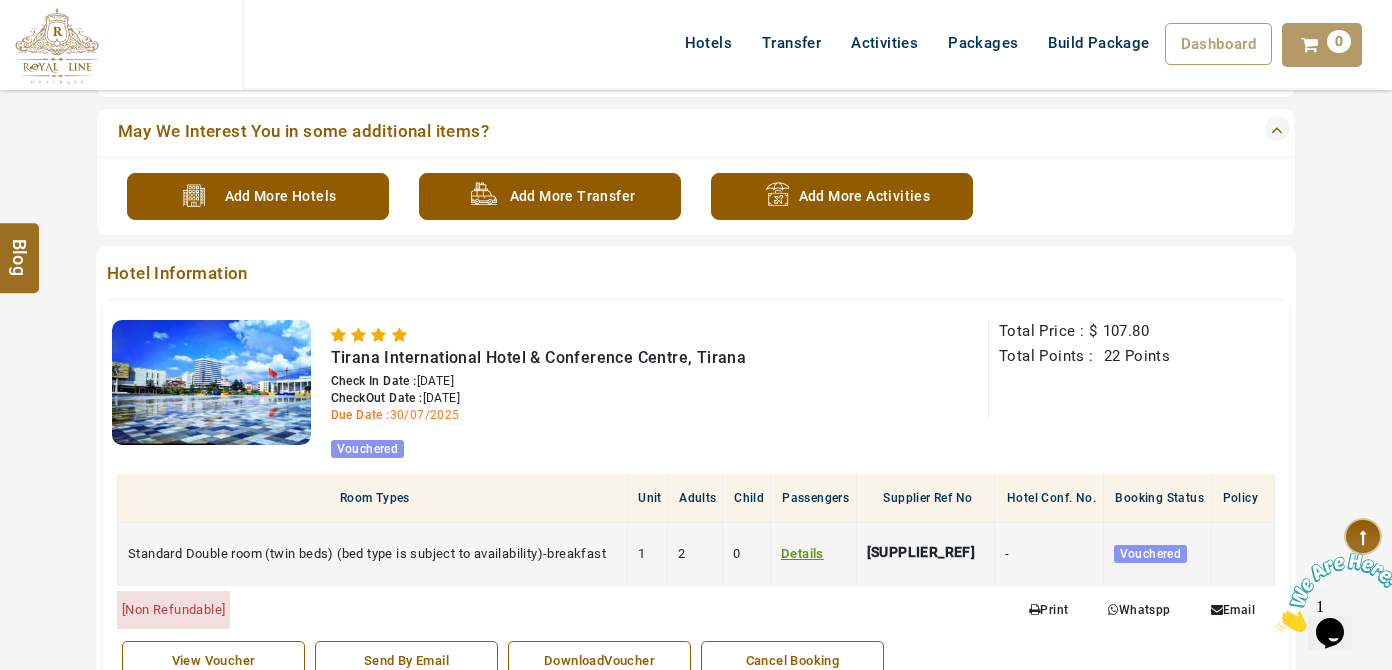 scroll, scrollTop: 1000, scrollLeft: 0, axis: vertical 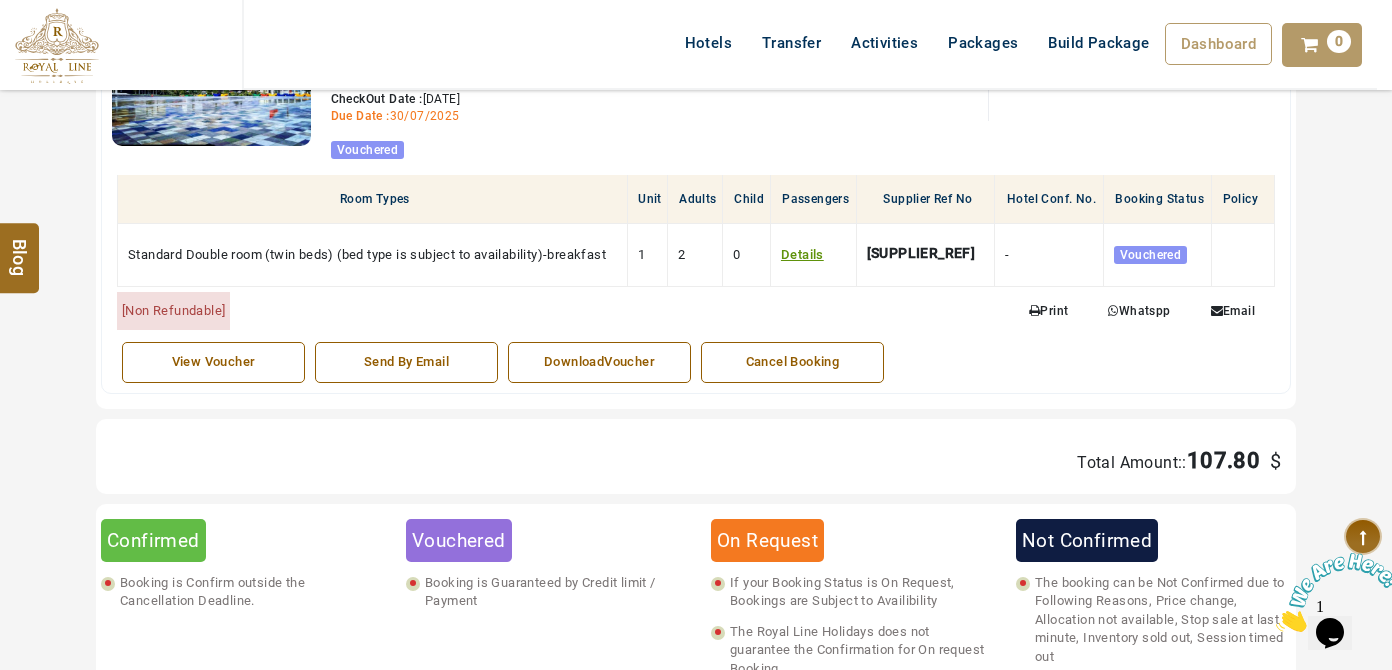 click on "DownloadVoucher" at bounding box center (599, 362) 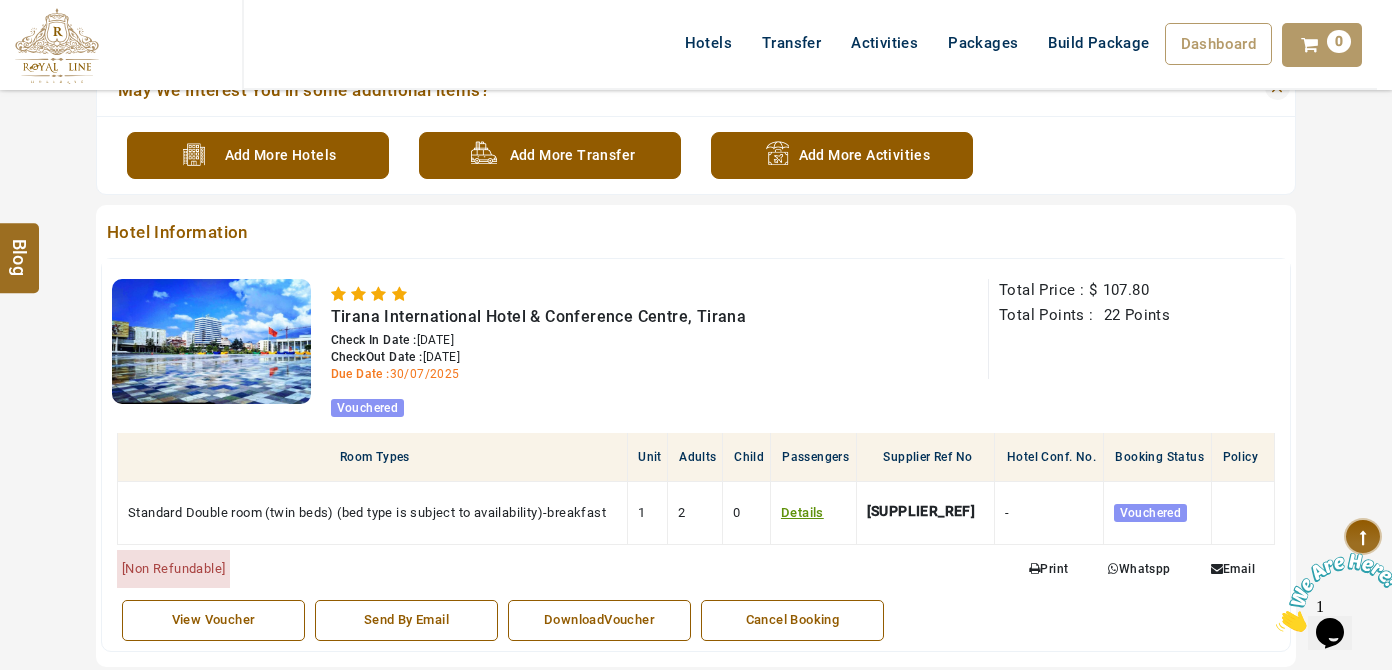 scroll, scrollTop: 727, scrollLeft: 0, axis: vertical 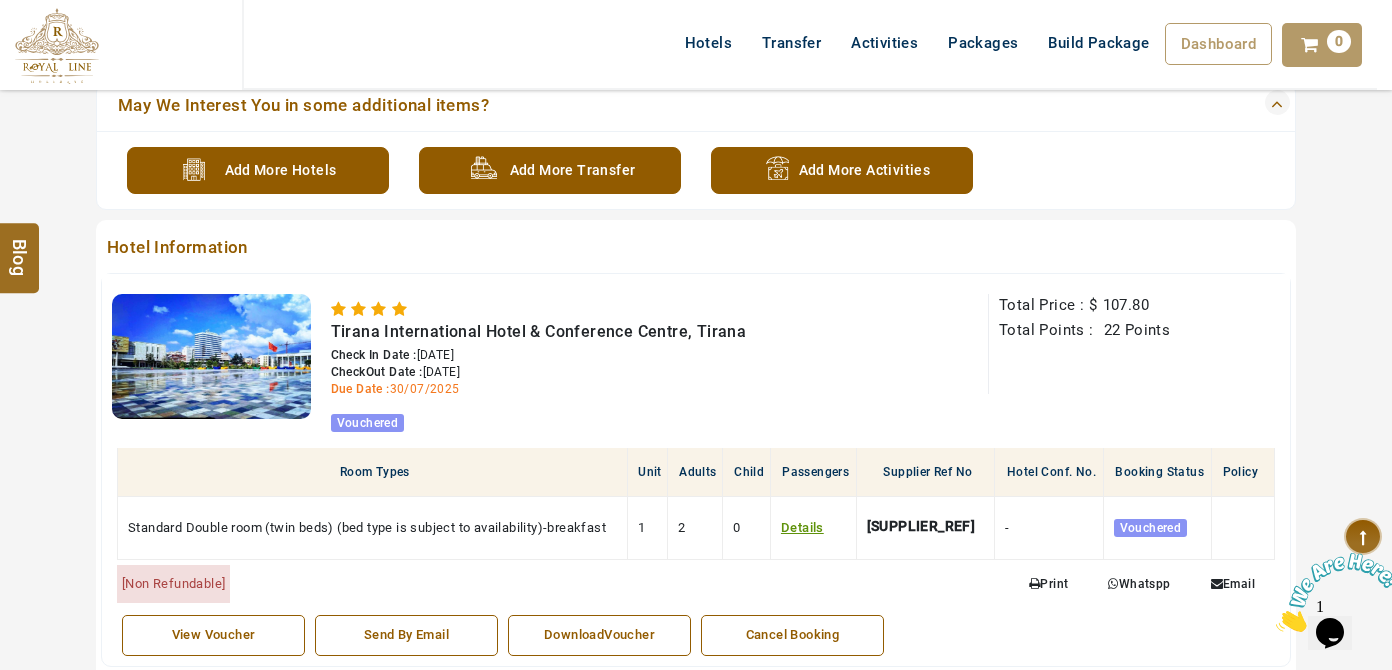 click at bounding box center (557, 310) 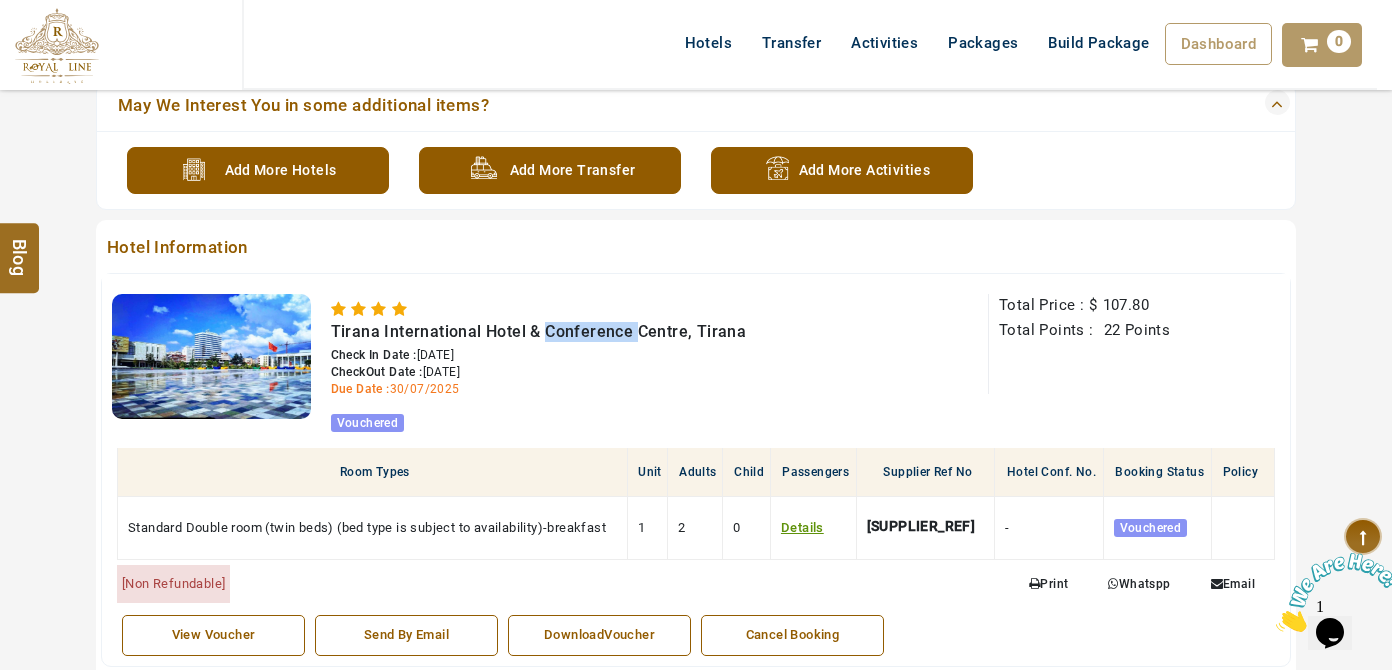 click on "Tirana International Hotel & Conference Centre, Tirana" at bounding box center [539, 331] 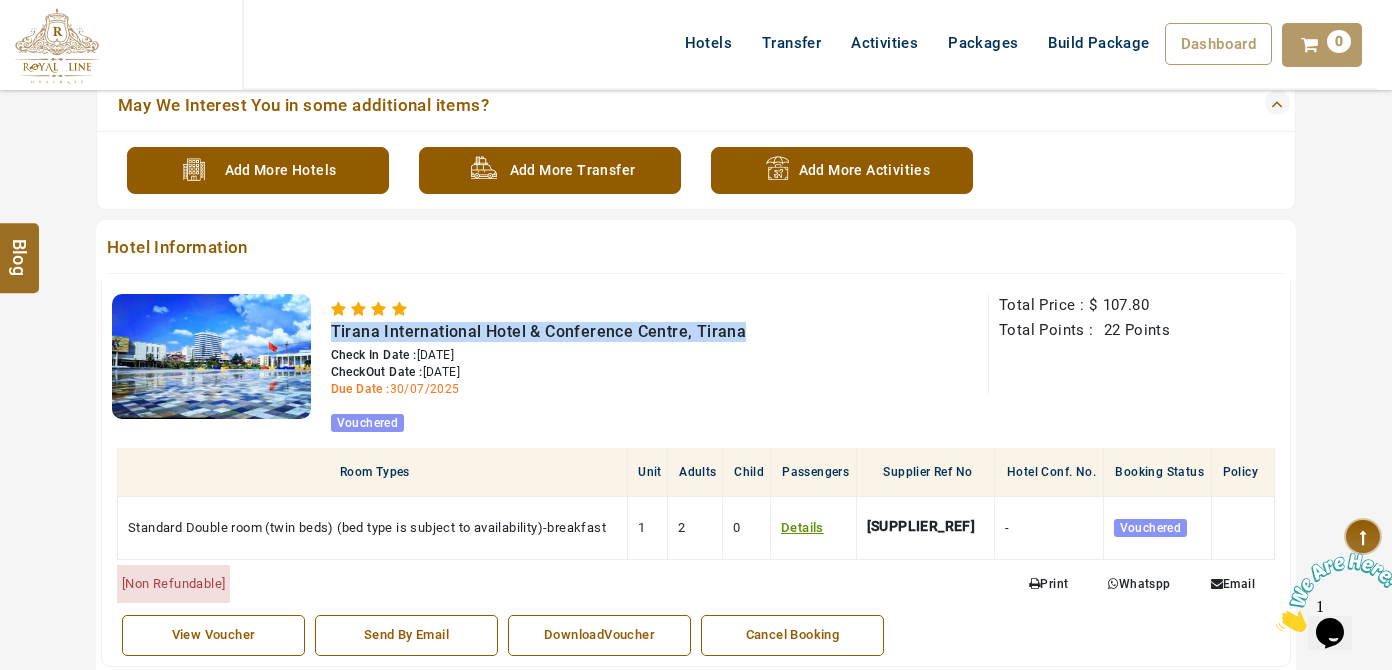 click on "Tirana International Hotel & Conference Centre, Tirana" at bounding box center [539, 331] 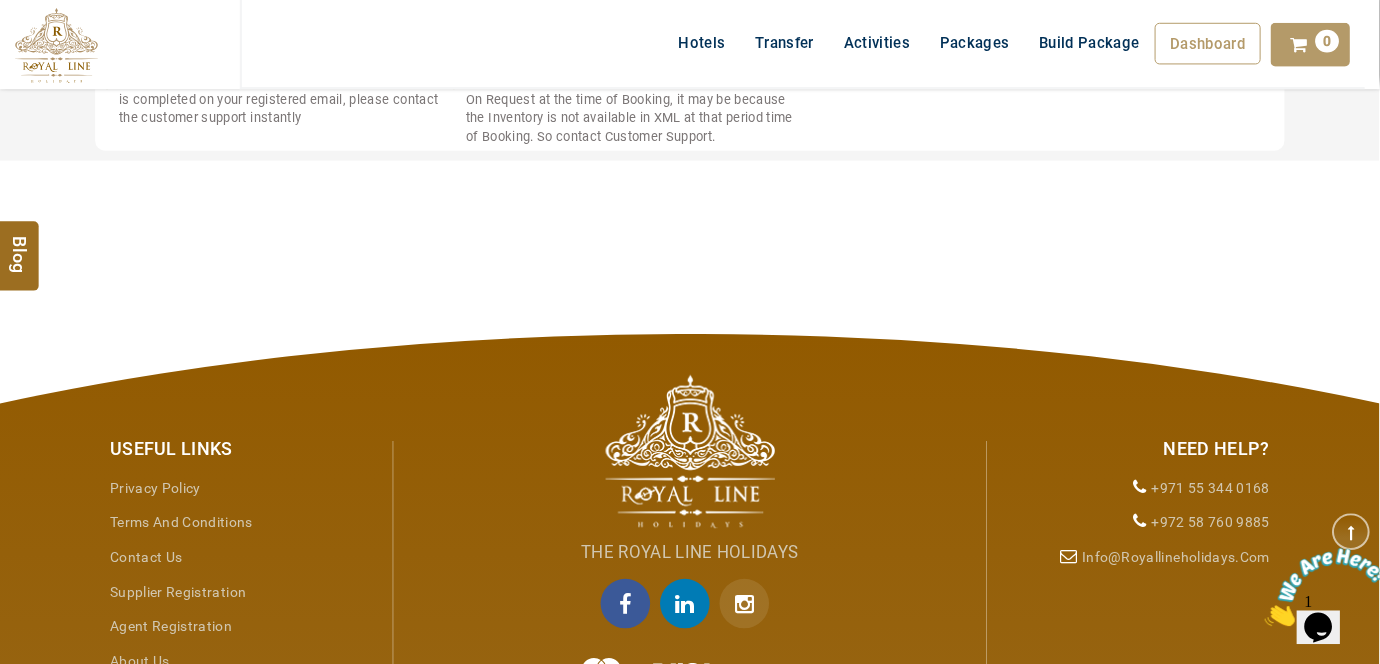 scroll, scrollTop: 1909, scrollLeft: 0, axis: vertical 